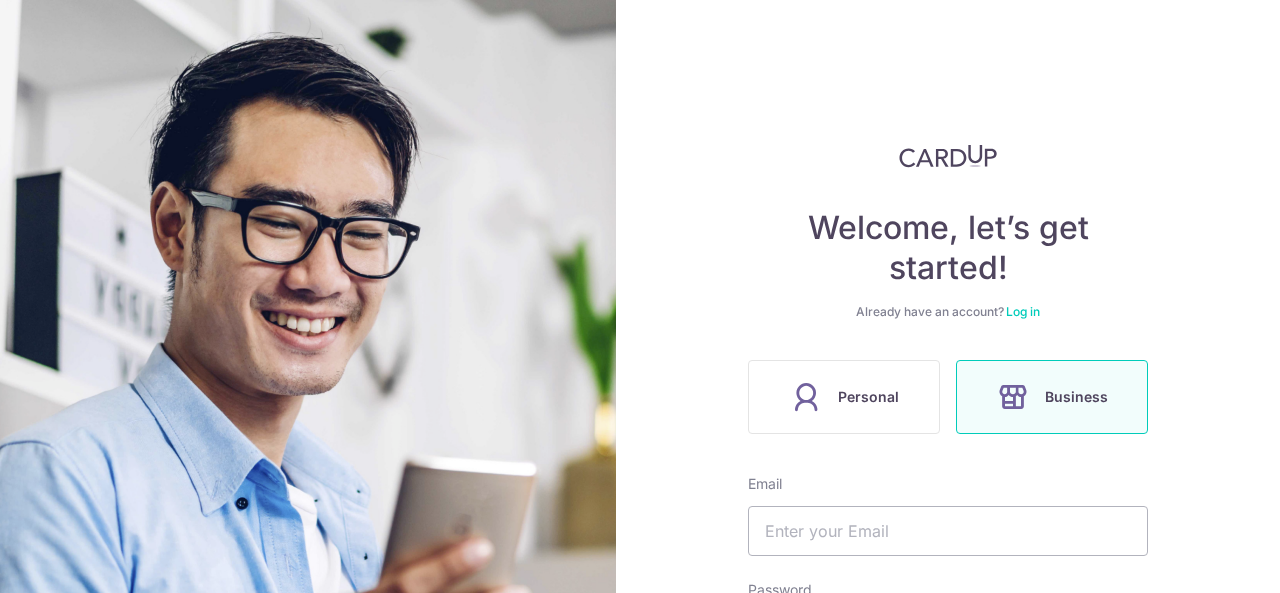 scroll, scrollTop: 0, scrollLeft: 0, axis: both 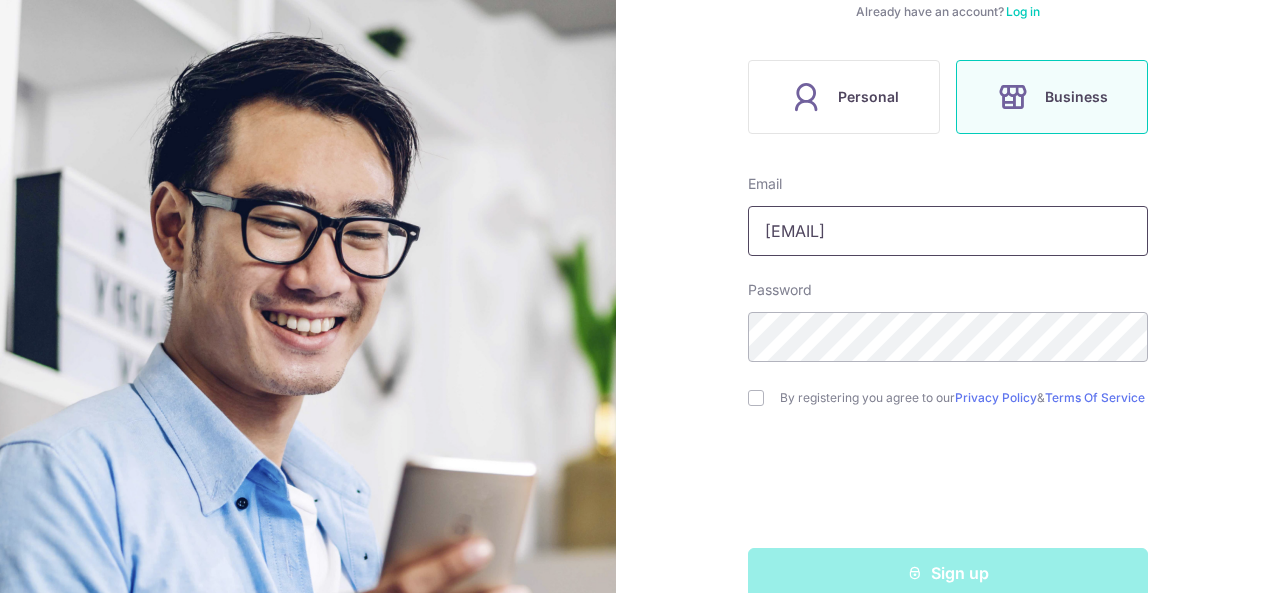 drag, startPoint x: 879, startPoint y: 227, endPoint x: 712, endPoint y: 269, distance: 172.20047 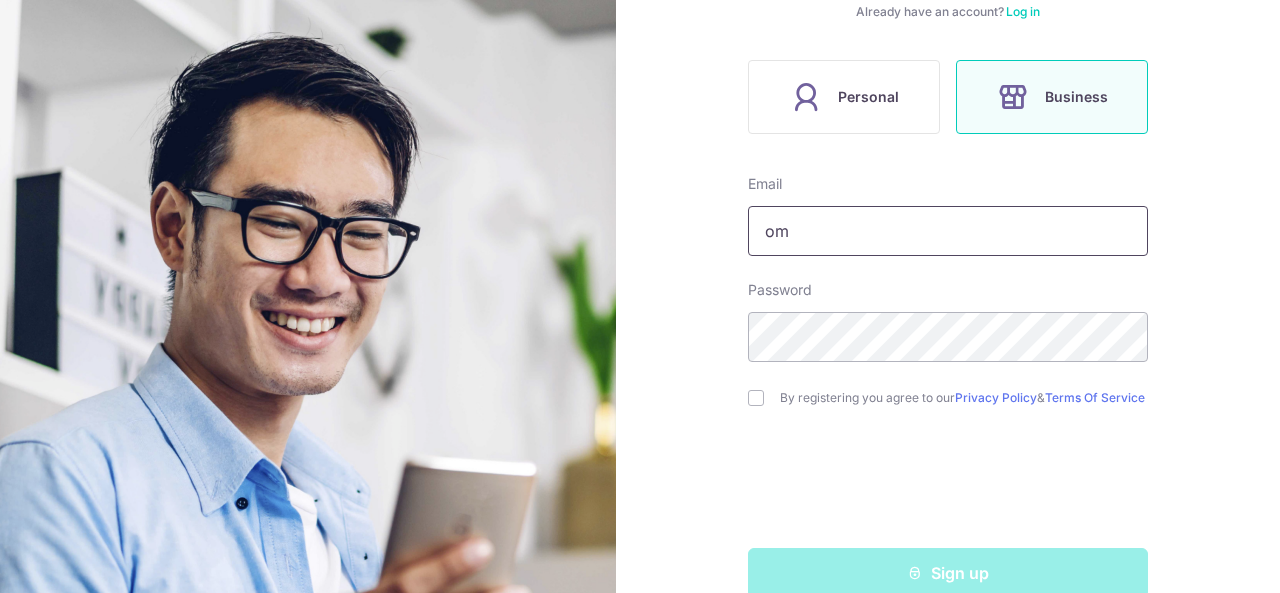 type on "m" 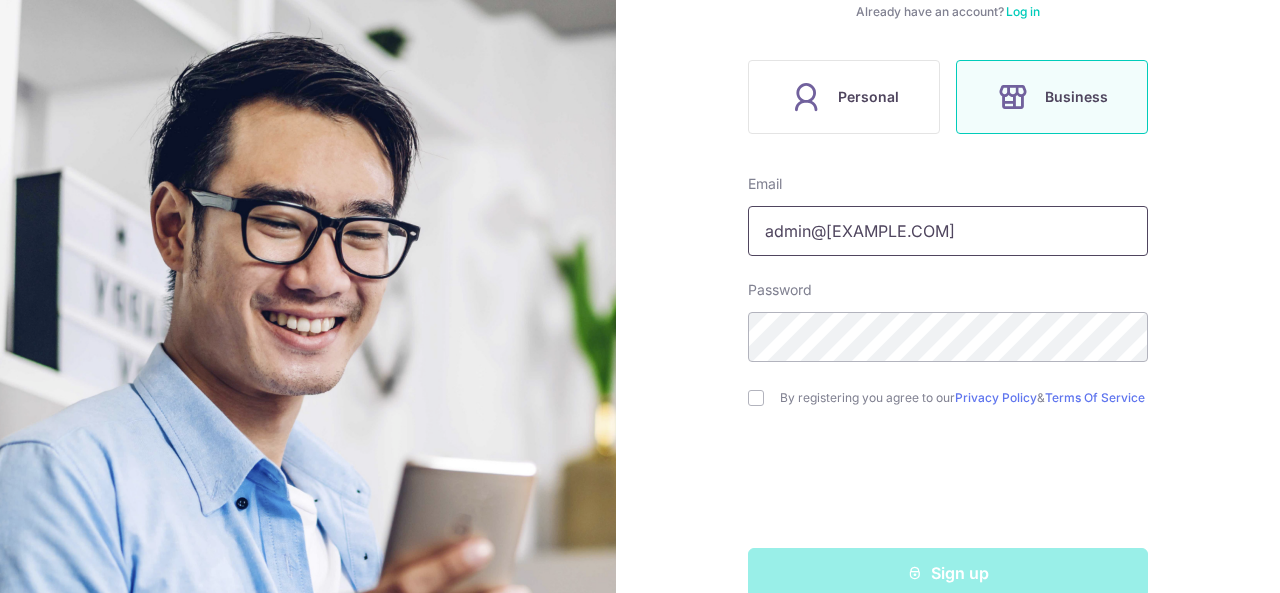 type on "admin@[EXAMPLE.COM]" 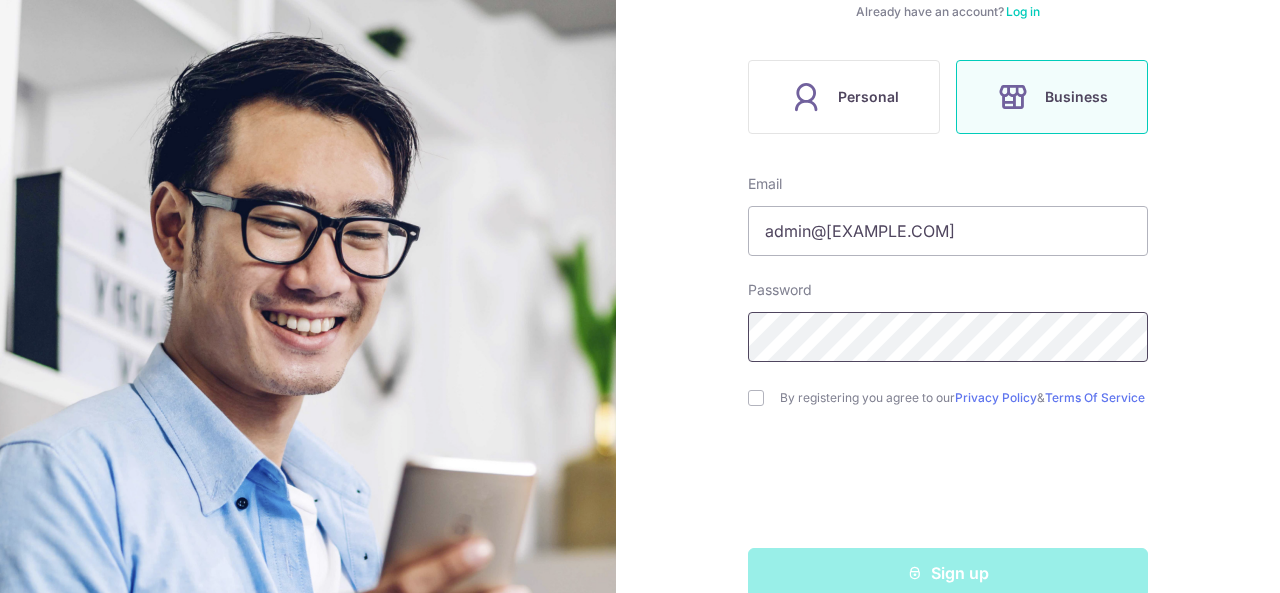 click on "Welcome, let’s get started!
Already have an account?  Log in
Personal
Business
Email
admin@arcadiadesign.sg
Password
By registering you agree to our
Privacy Policy
&  Terms Of Service
Sign up" at bounding box center (948, 296) 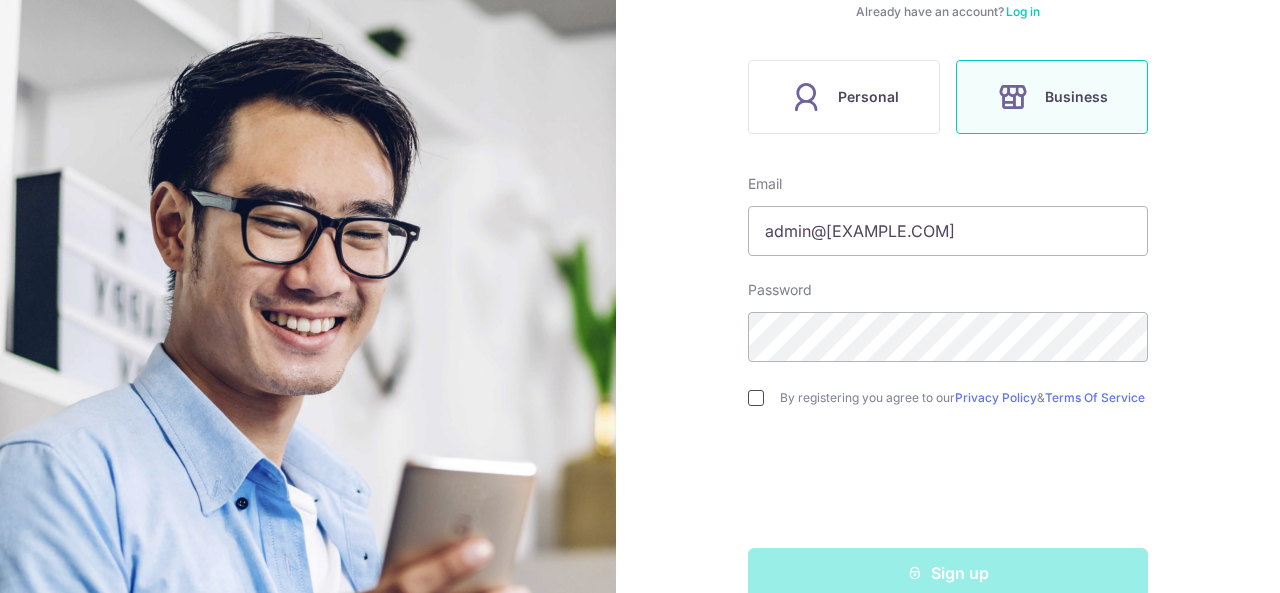 click at bounding box center (756, 398) 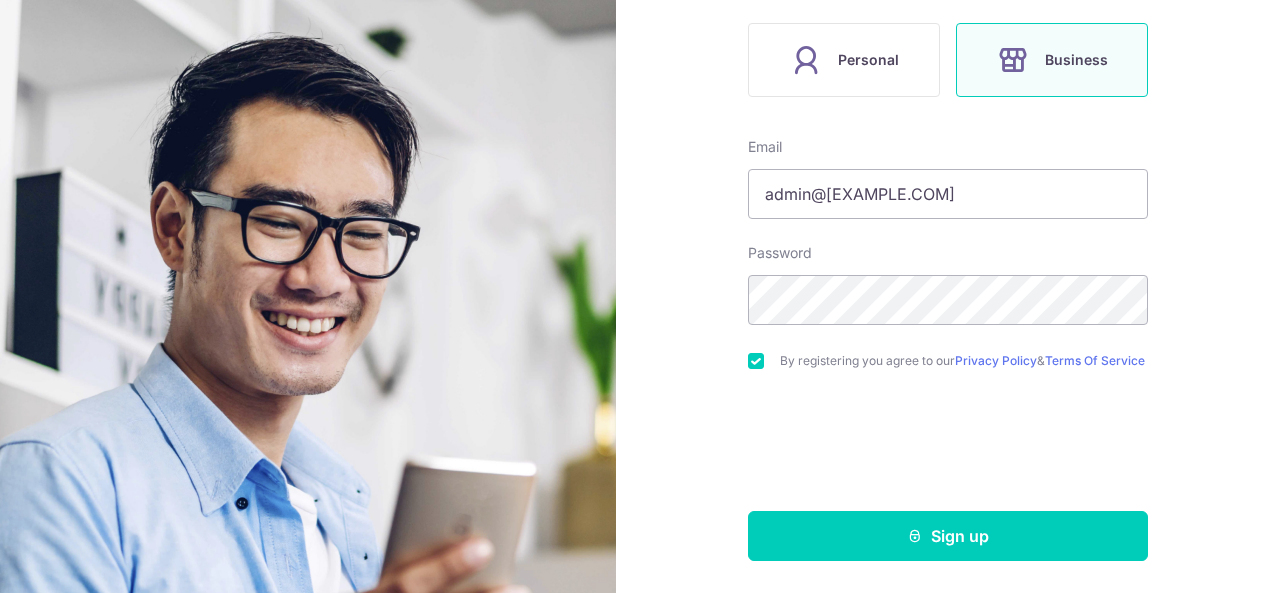 scroll, scrollTop: 343, scrollLeft: 0, axis: vertical 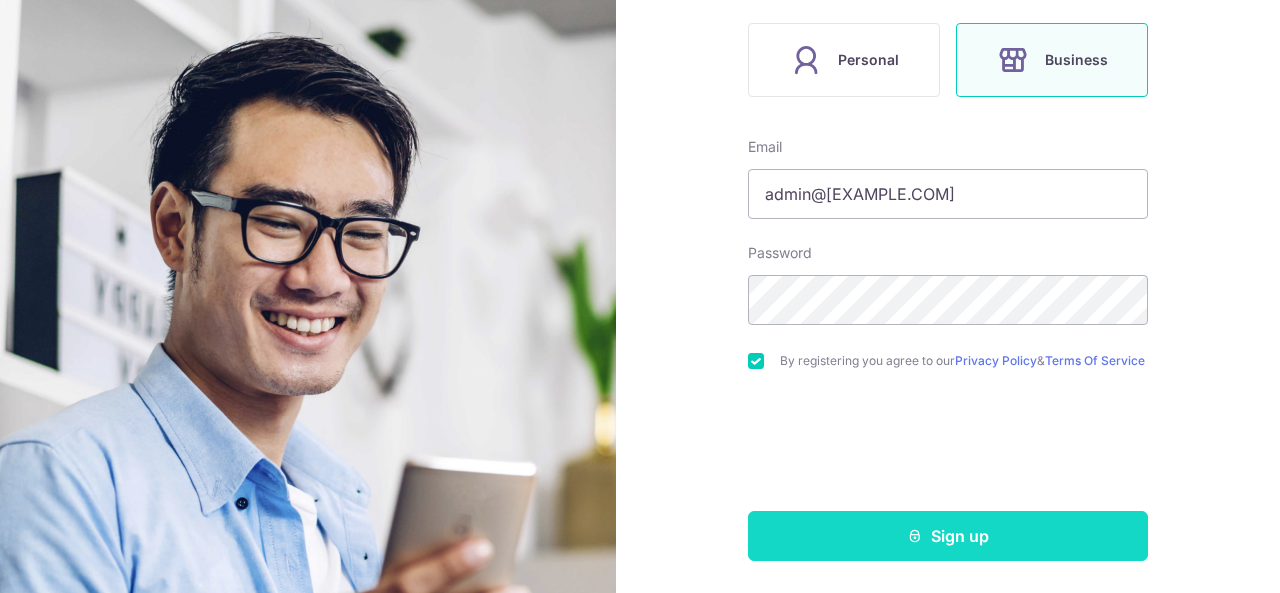 click on "Sign up" at bounding box center (948, 536) 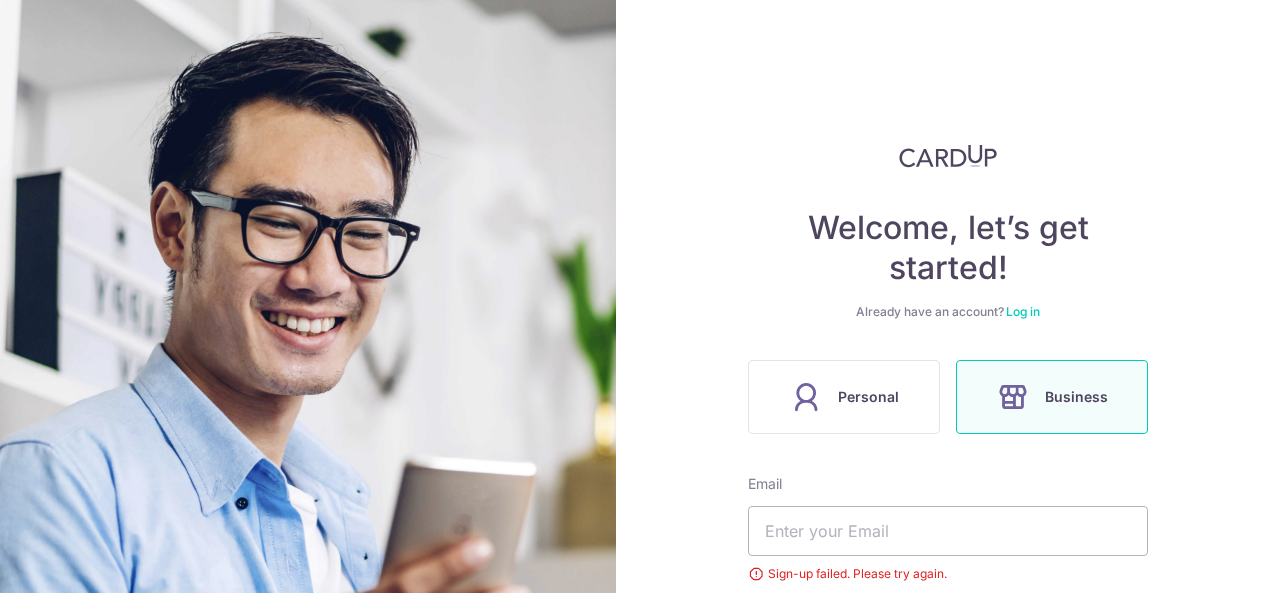 scroll, scrollTop: 0, scrollLeft: 0, axis: both 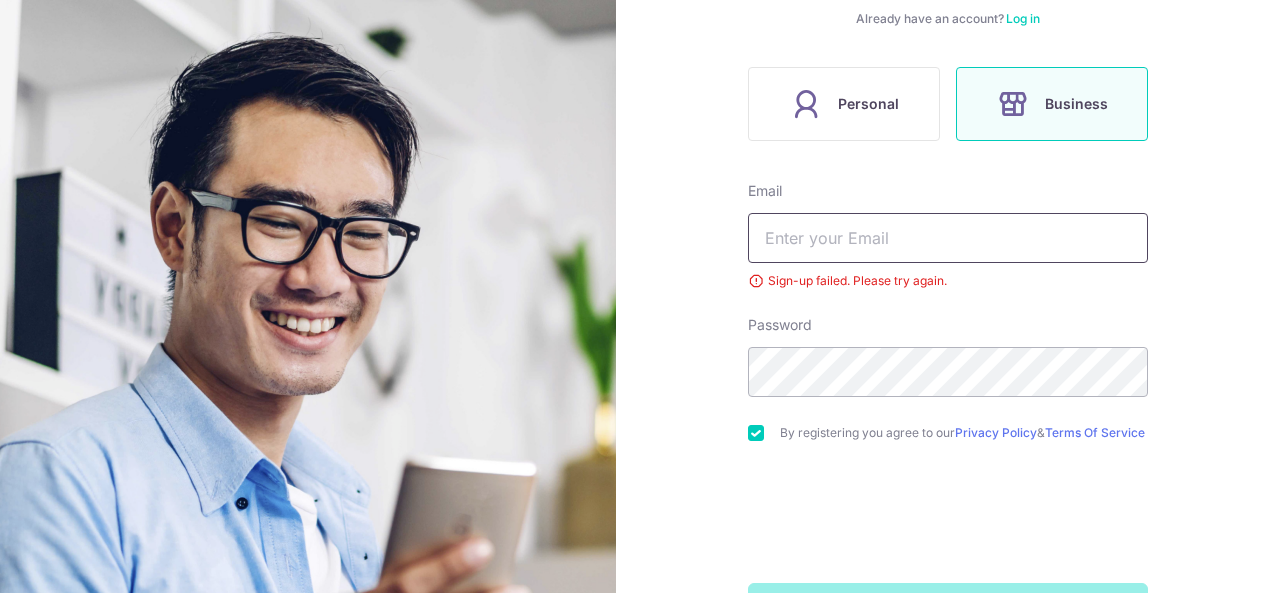click at bounding box center (948, 238) 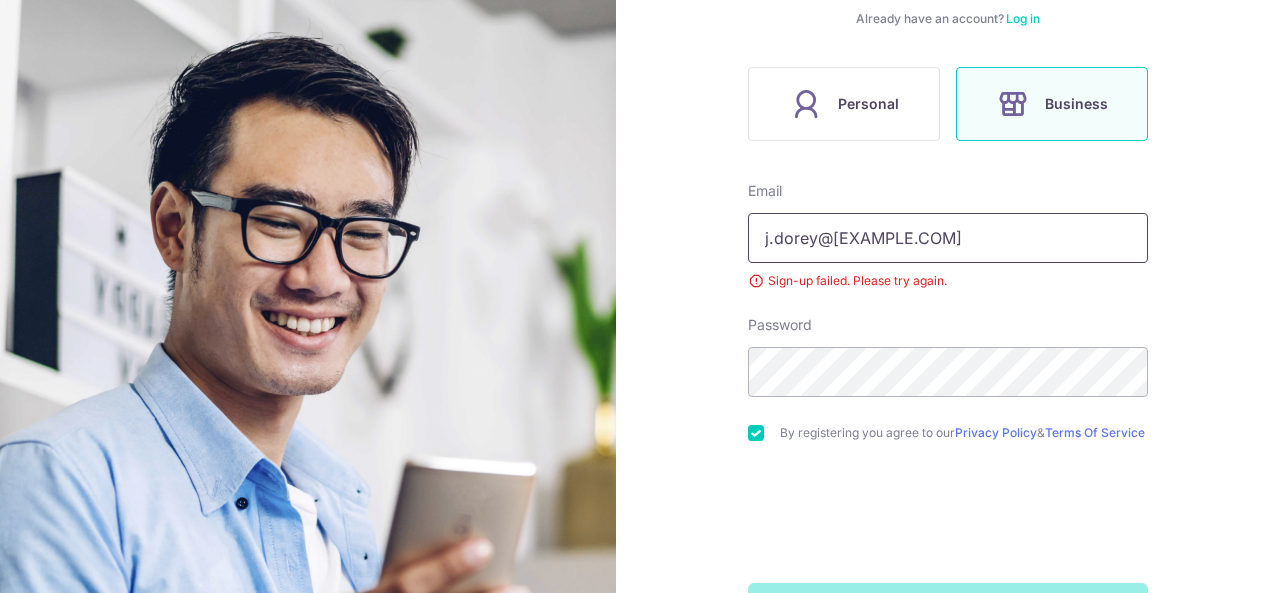 type on "[EMAIL]" 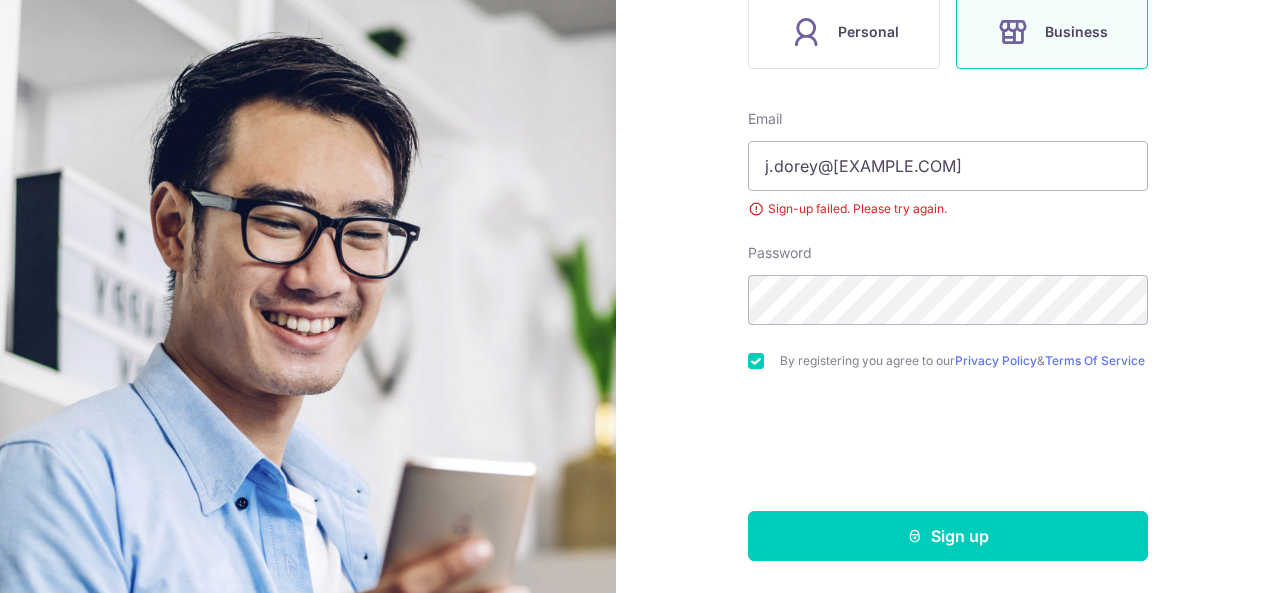 scroll, scrollTop: 371, scrollLeft: 0, axis: vertical 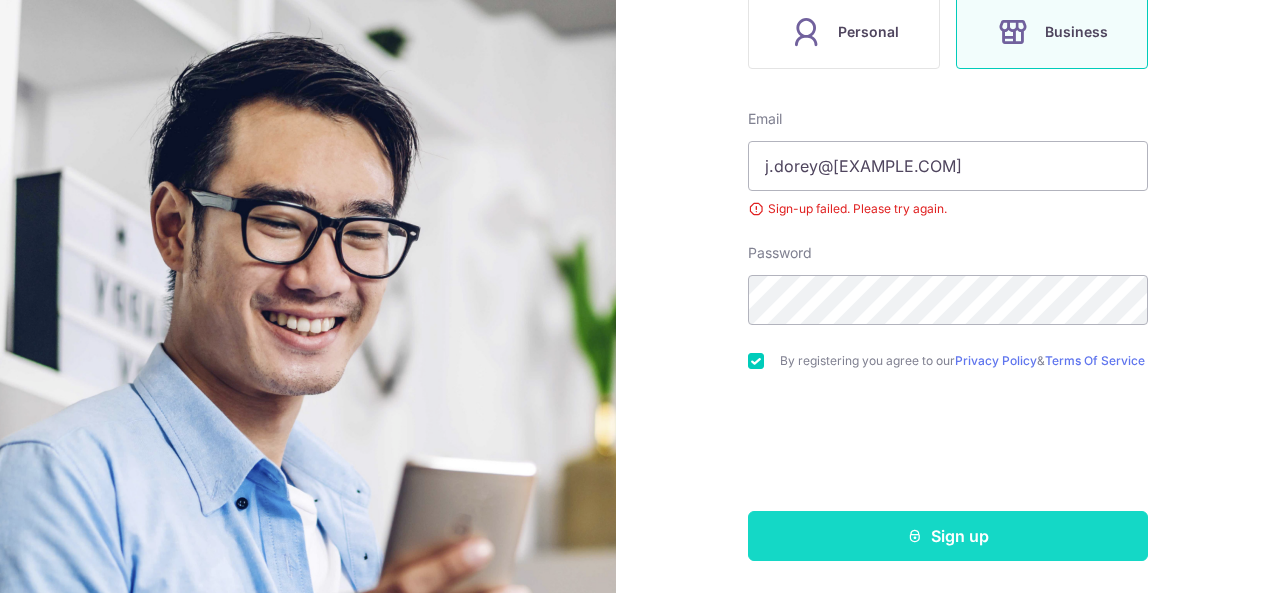 click on "Sign up" at bounding box center (948, 536) 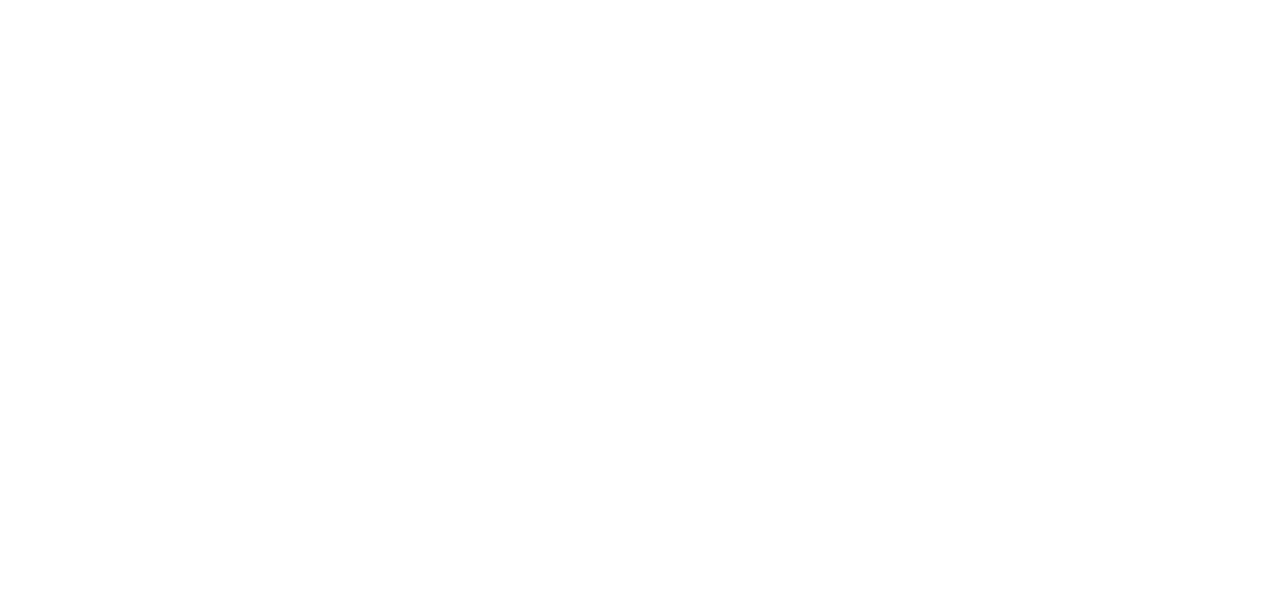 scroll, scrollTop: 0, scrollLeft: 0, axis: both 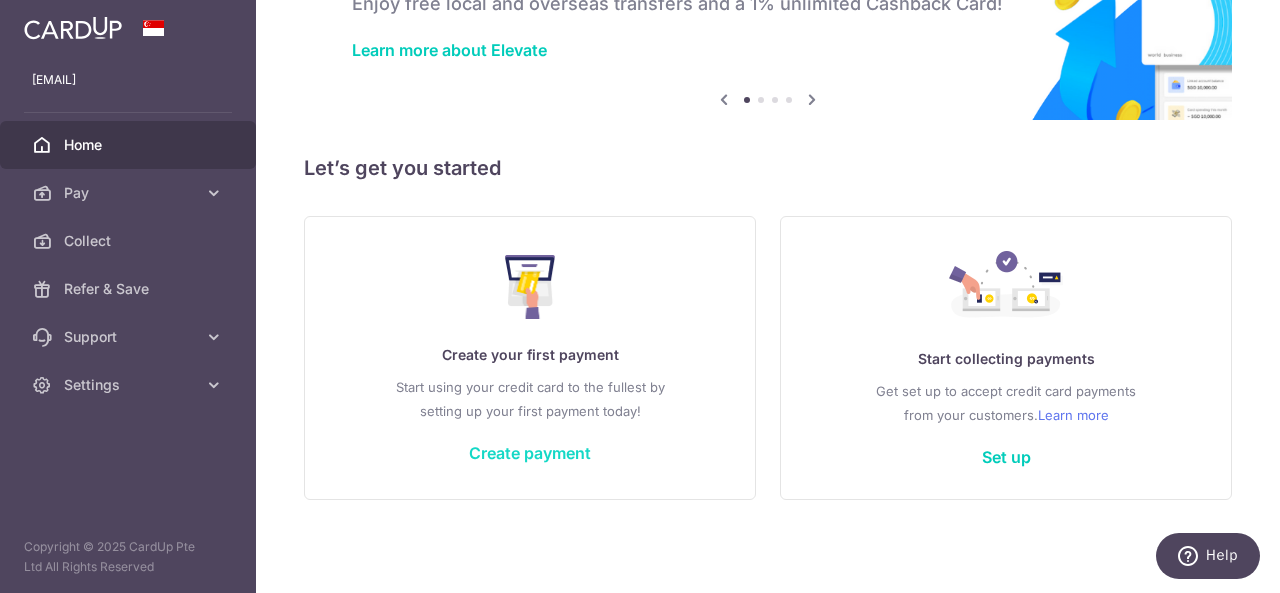 click on "Create payment" at bounding box center [530, 453] 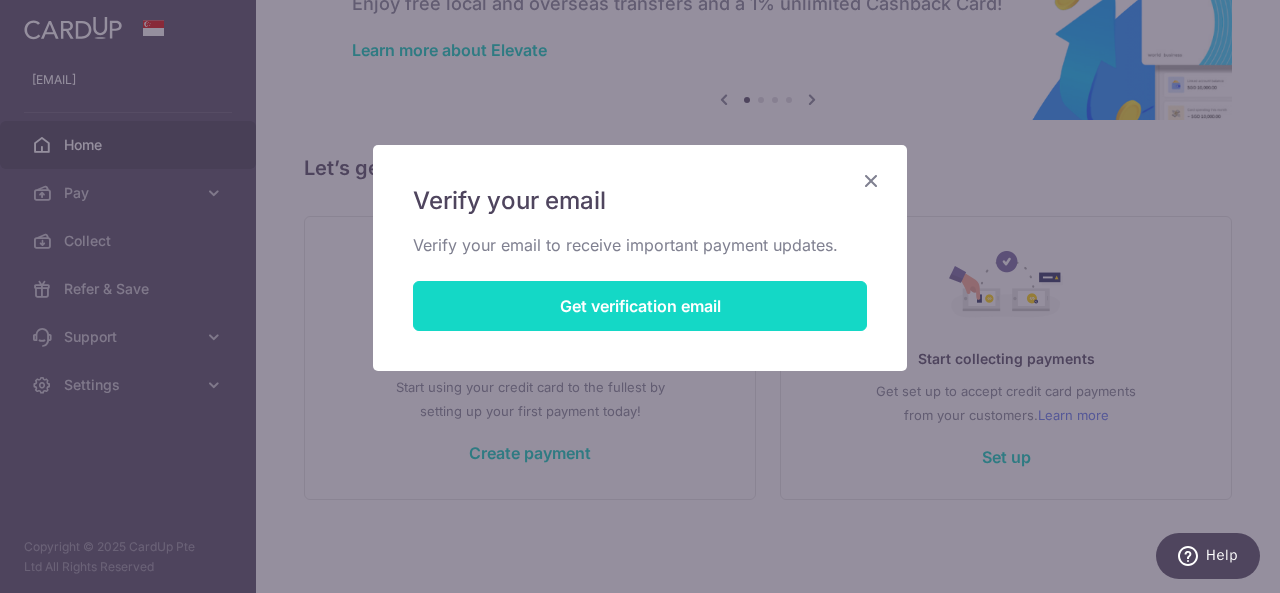 click on "Get verification email" at bounding box center [640, 306] 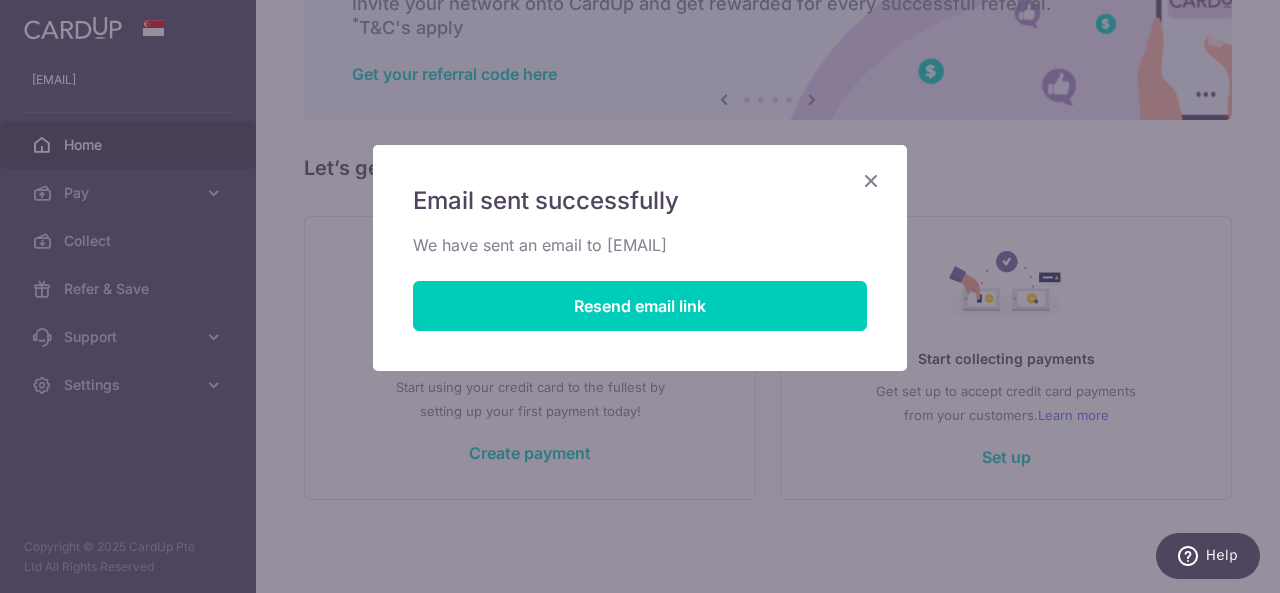 click at bounding box center (871, 180) 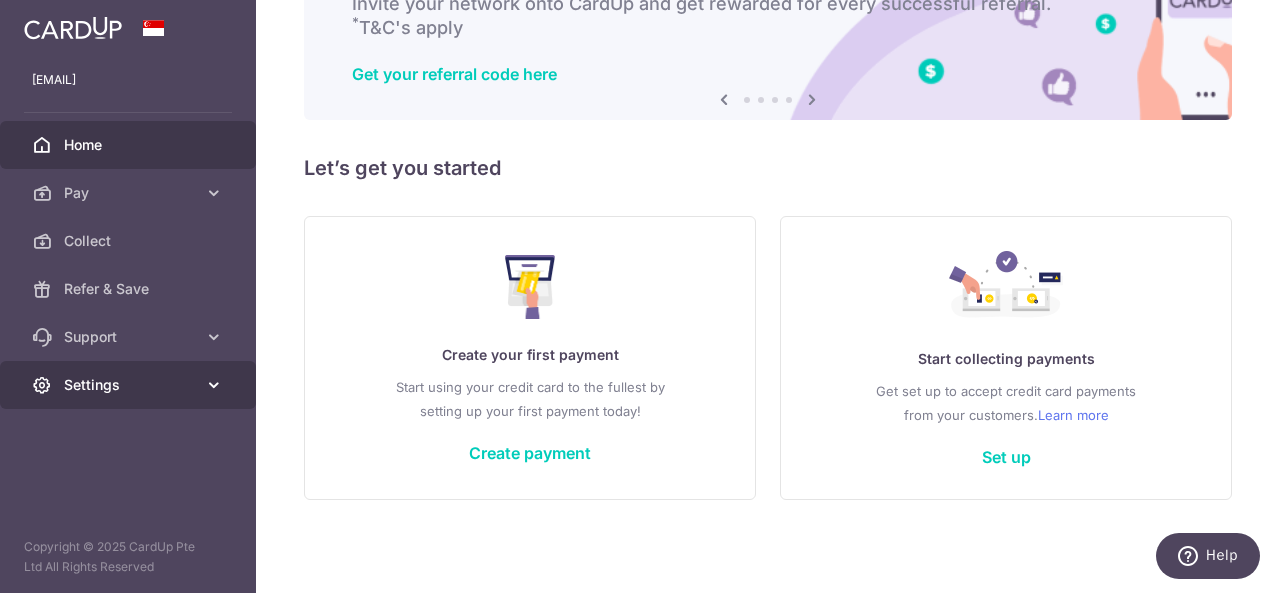 click at bounding box center [214, 385] 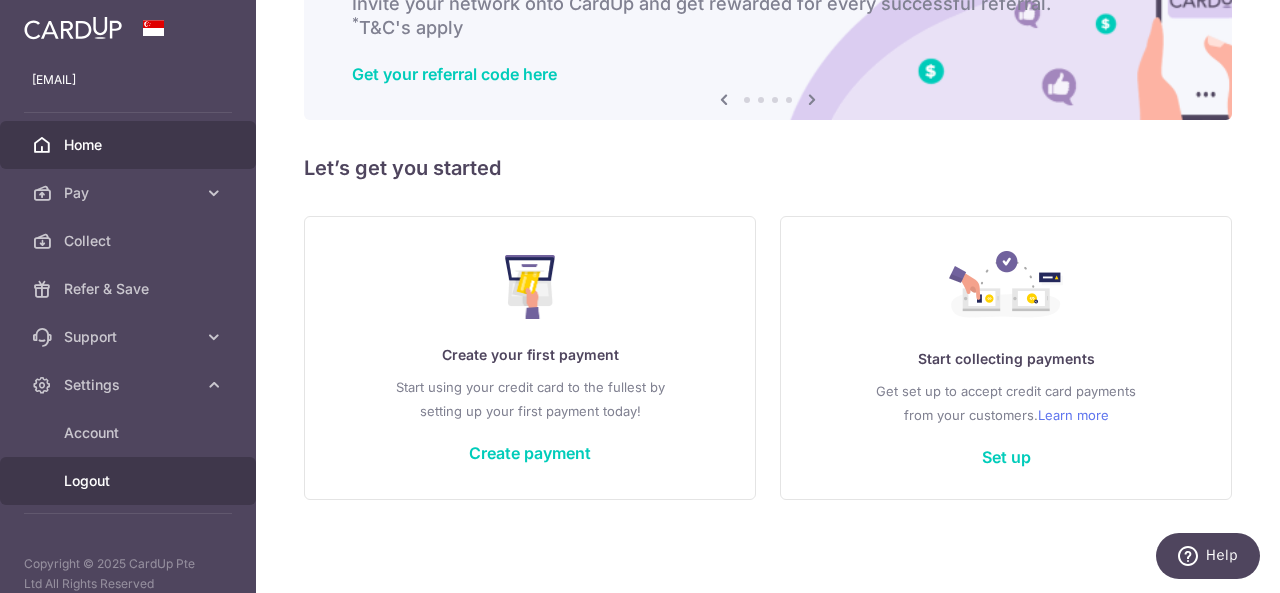click on "Logout" at bounding box center [130, 481] 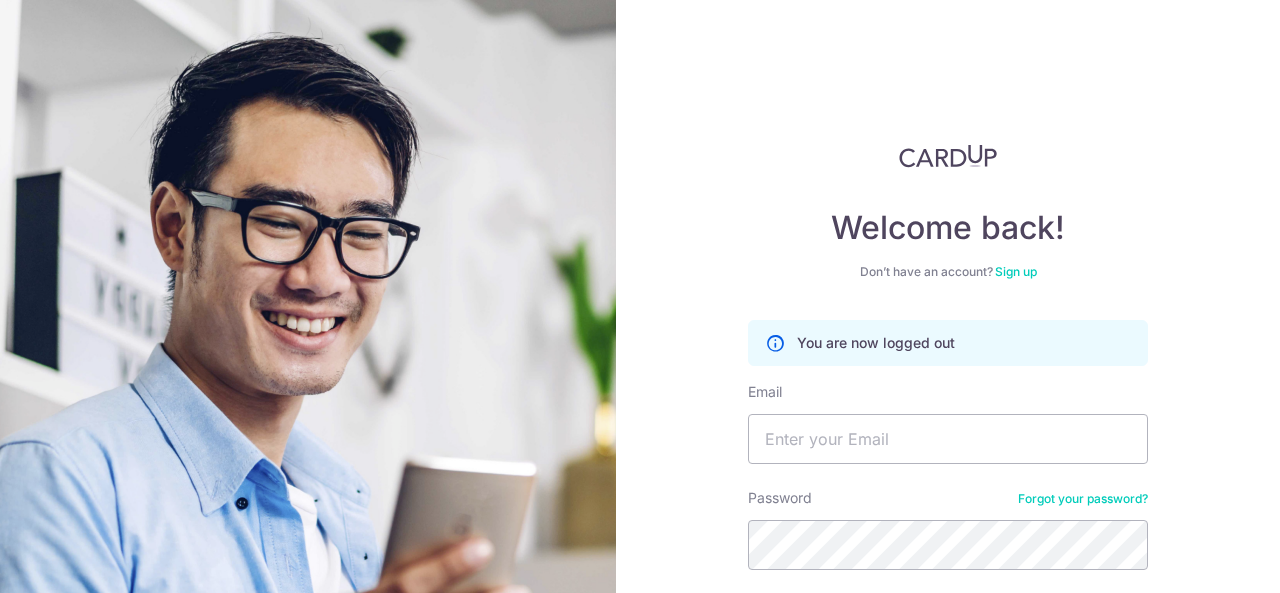 scroll, scrollTop: 0, scrollLeft: 0, axis: both 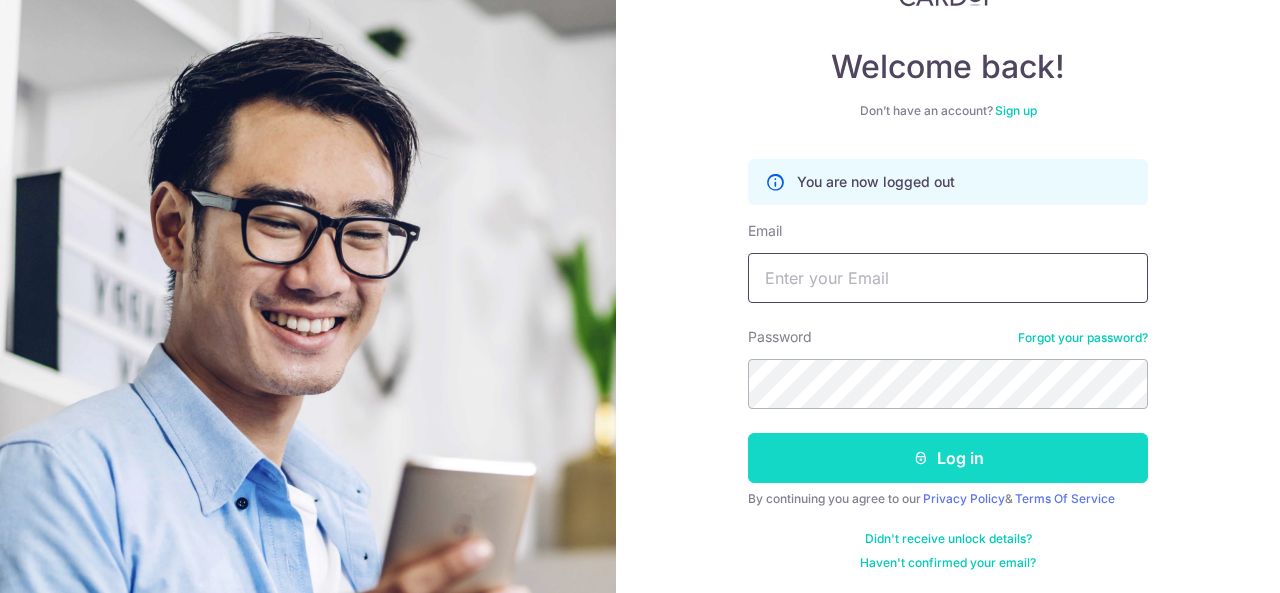 type on "j.dorey@arcadiadesign.sg" 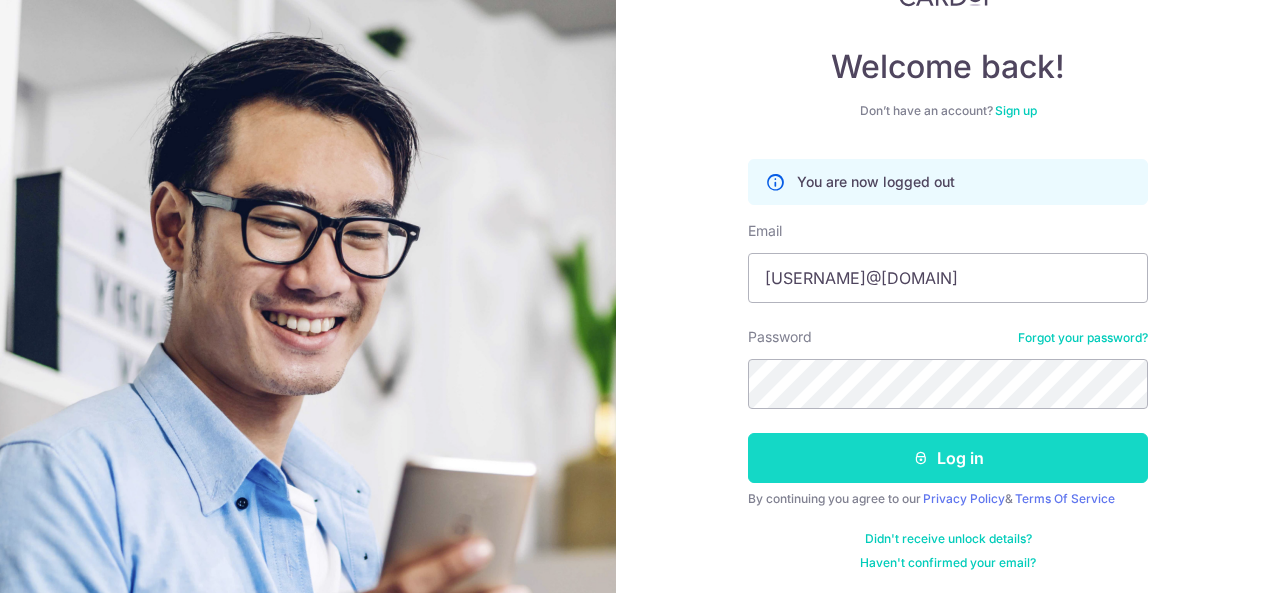 click on "Log in" at bounding box center [948, 458] 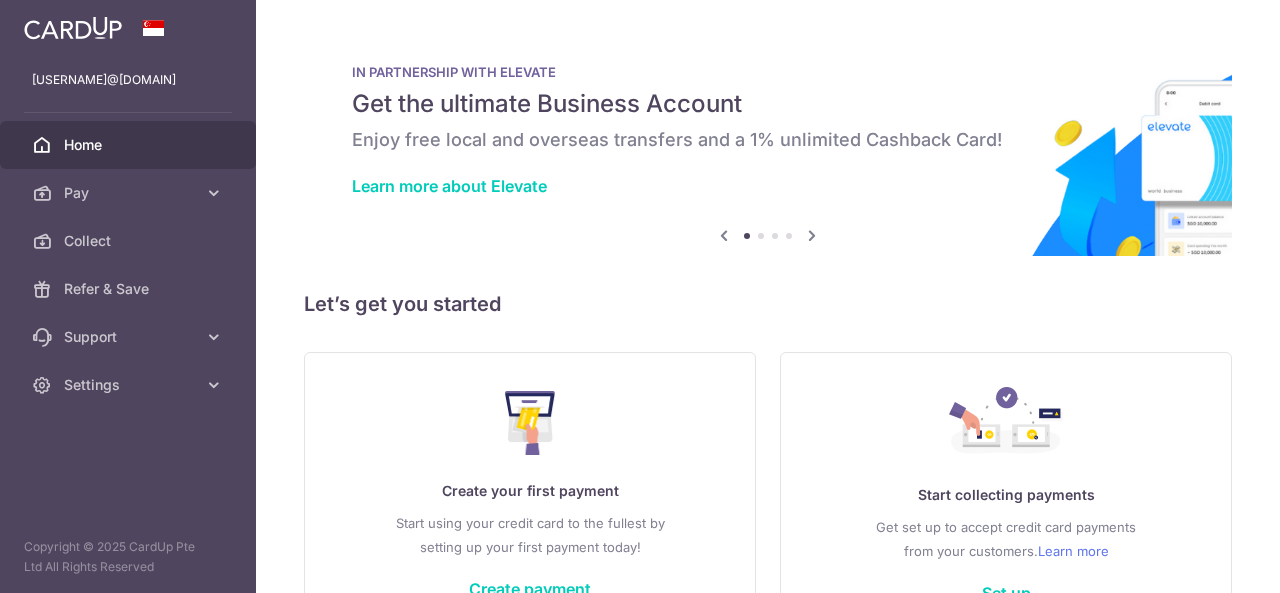 scroll, scrollTop: 0, scrollLeft: 0, axis: both 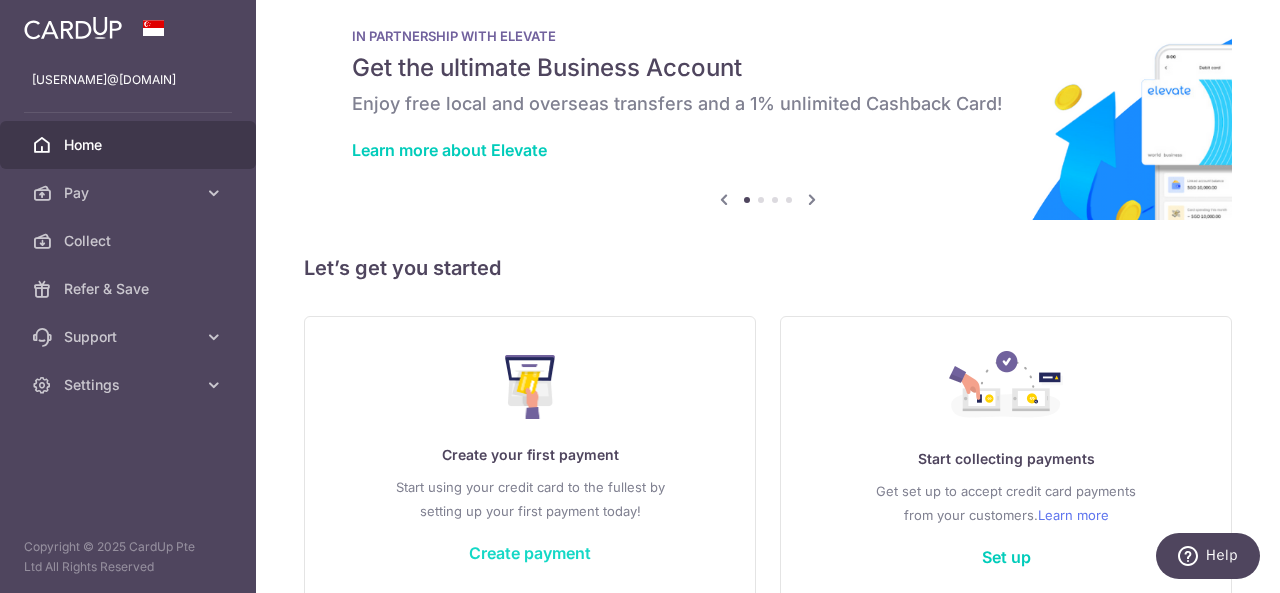click on "Create payment" at bounding box center (530, 553) 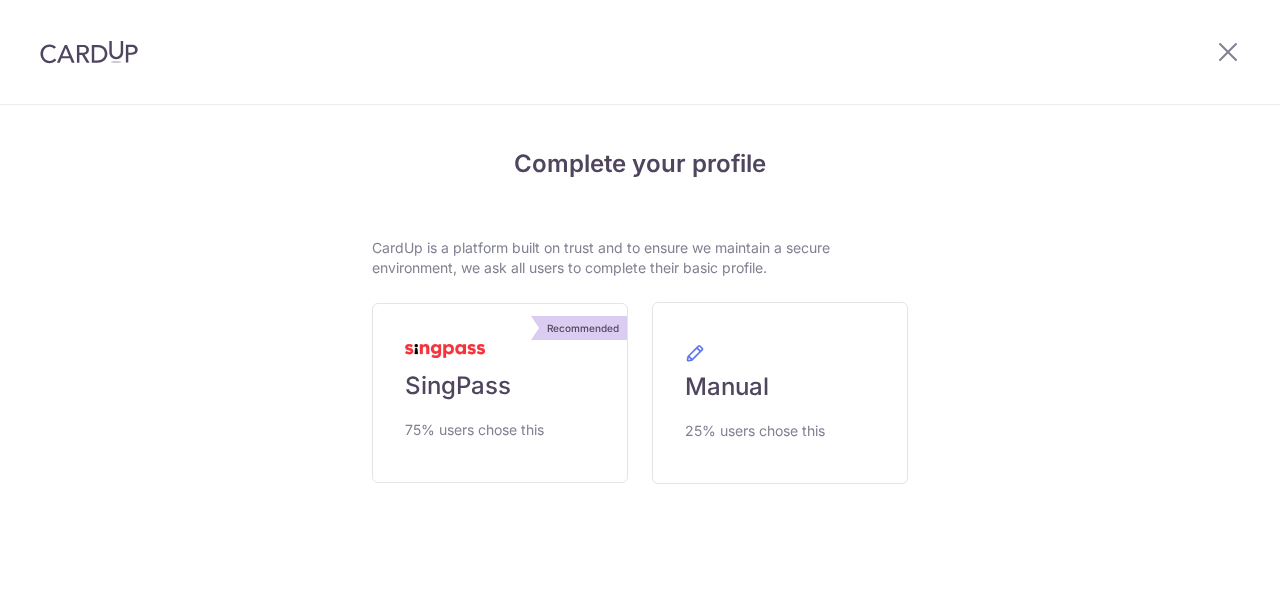 scroll, scrollTop: 0, scrollLeft: 0, axis: both 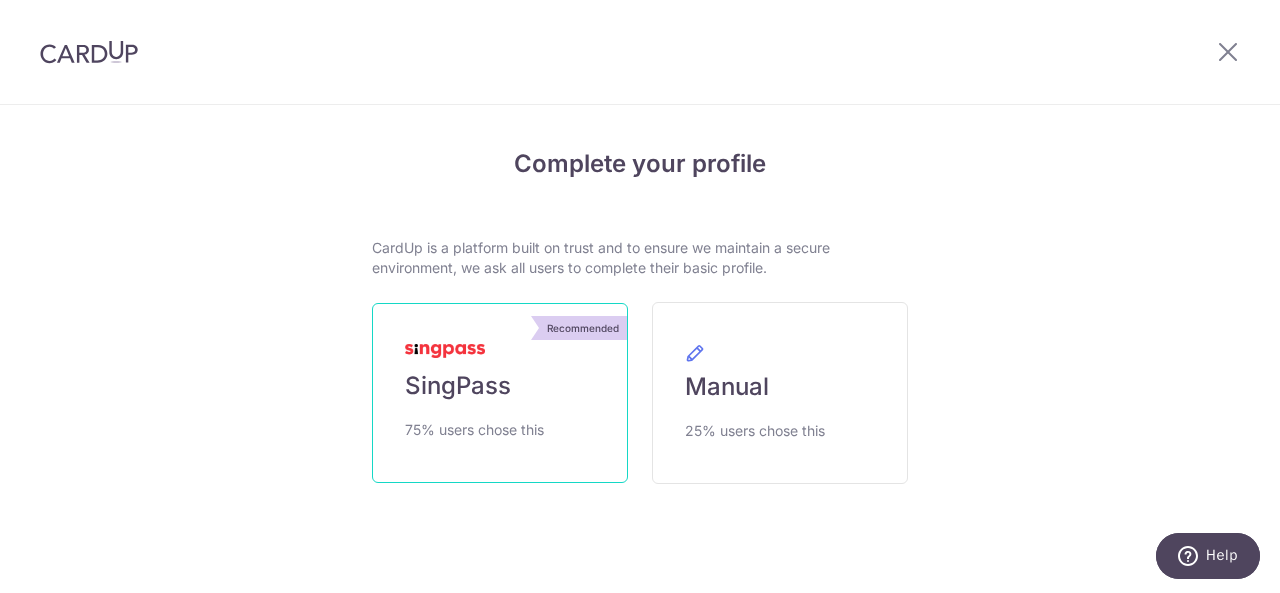 click on "SingPass" at bounding box center (458, 386) 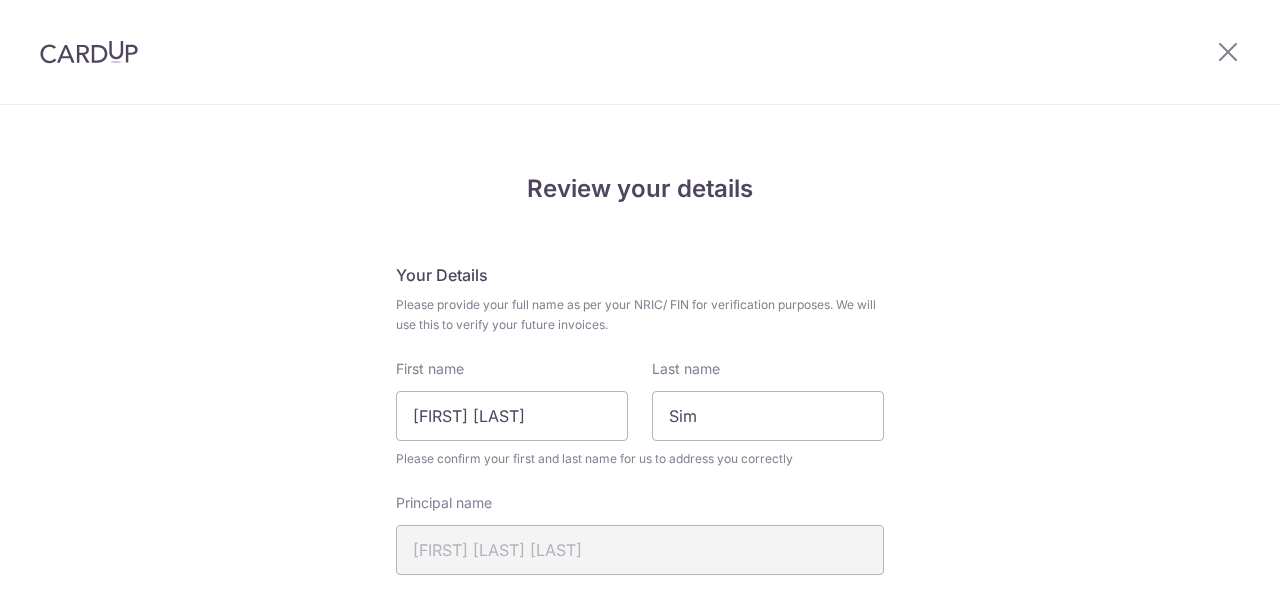 scroll, scrollTop: 0, scrollLeft: 0, axis: both 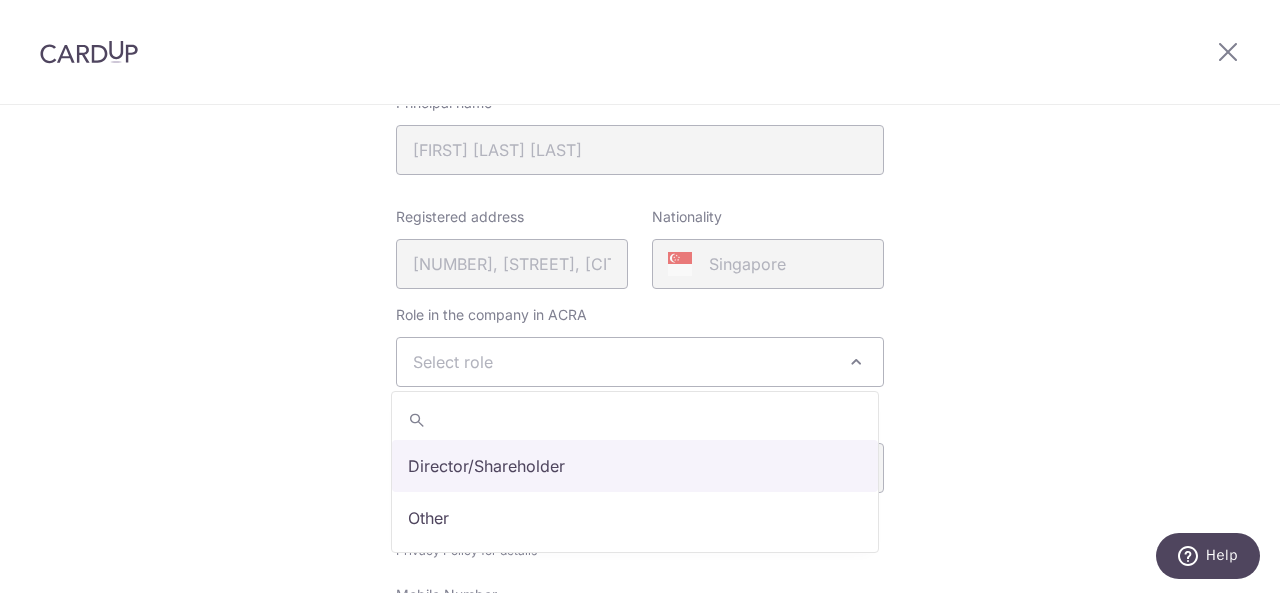 click at bounding box center (856, 362) 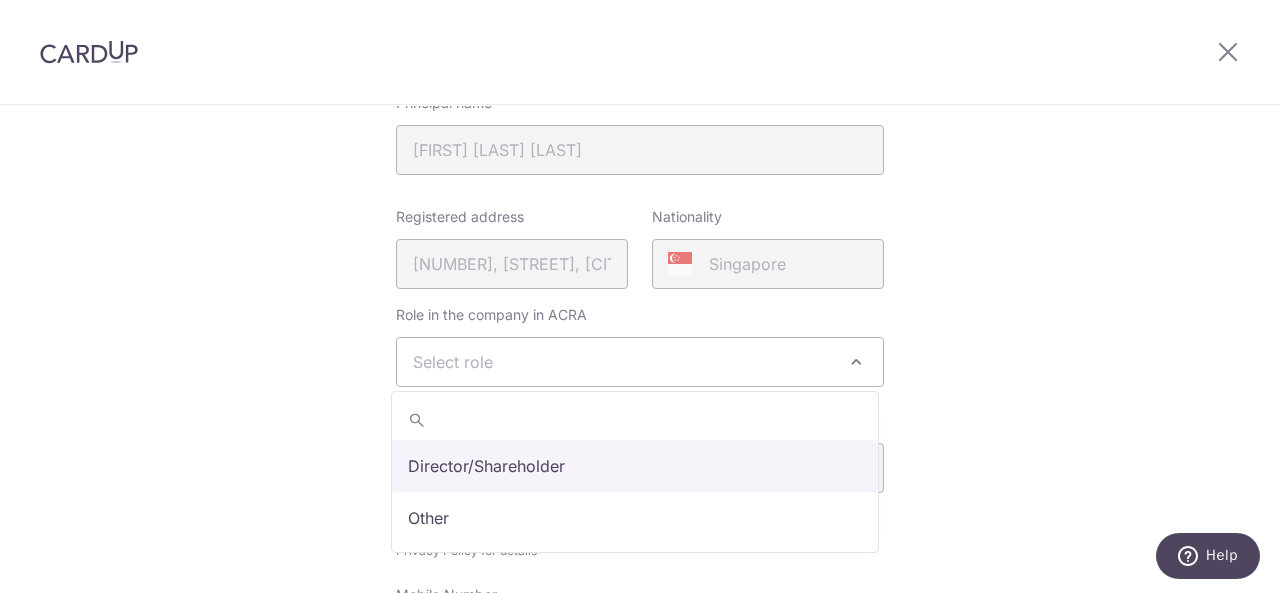 select on "director" 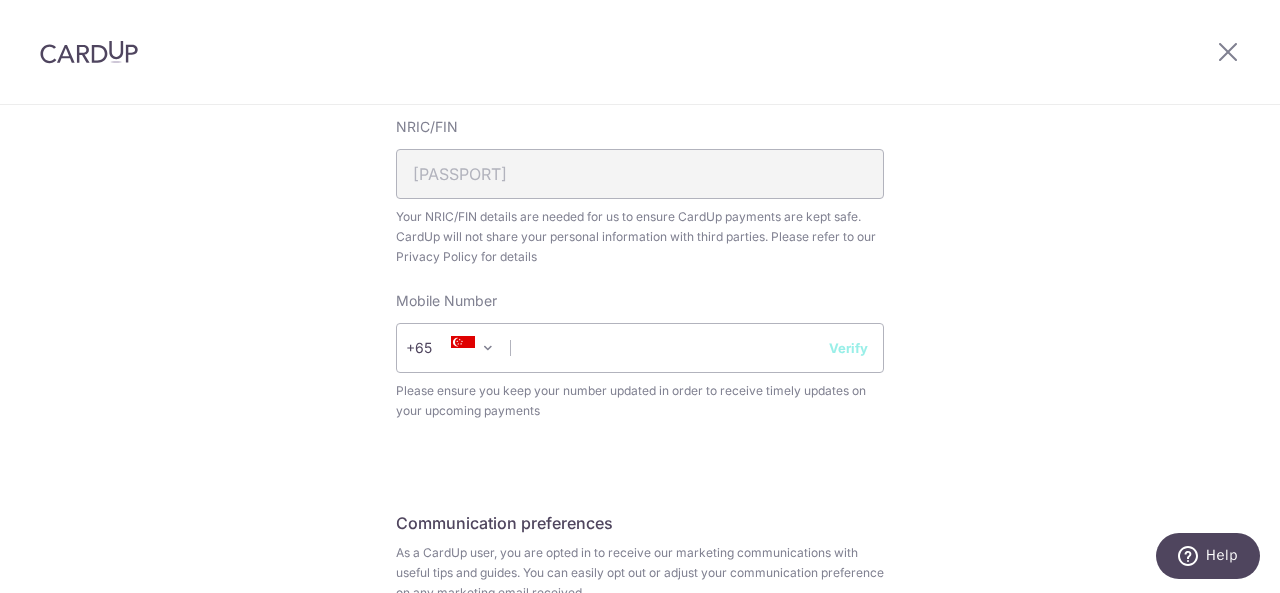 scroll, scrollTop: 700, scrollLeft: 0, axis: vertical 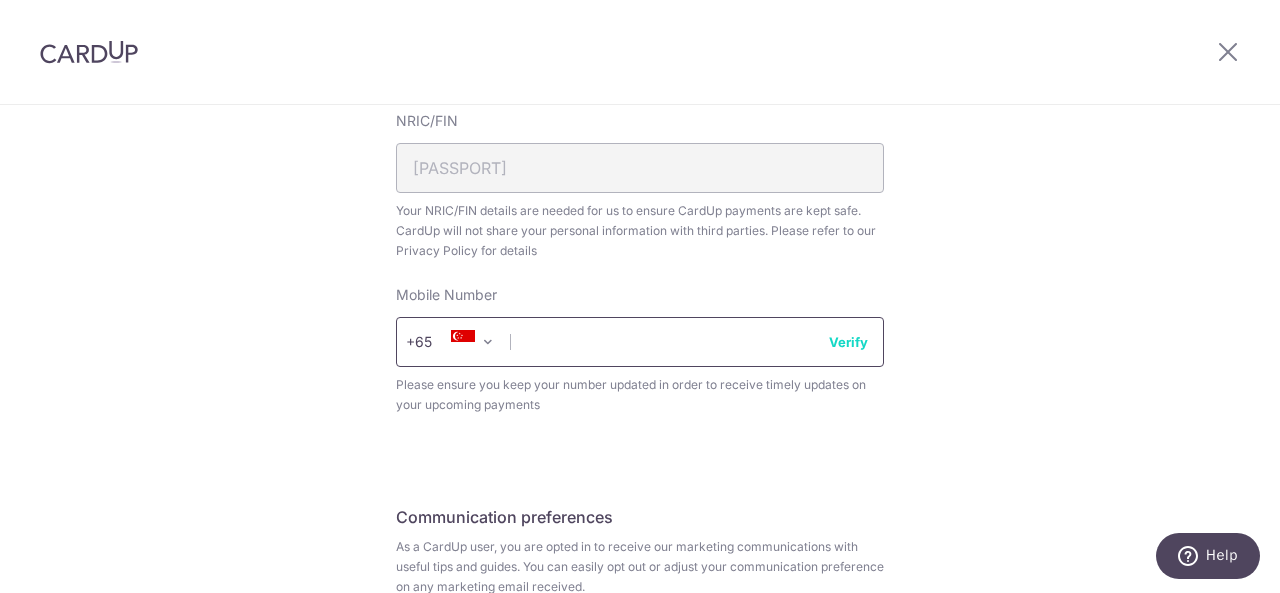 click at bounding box center (640, 342) 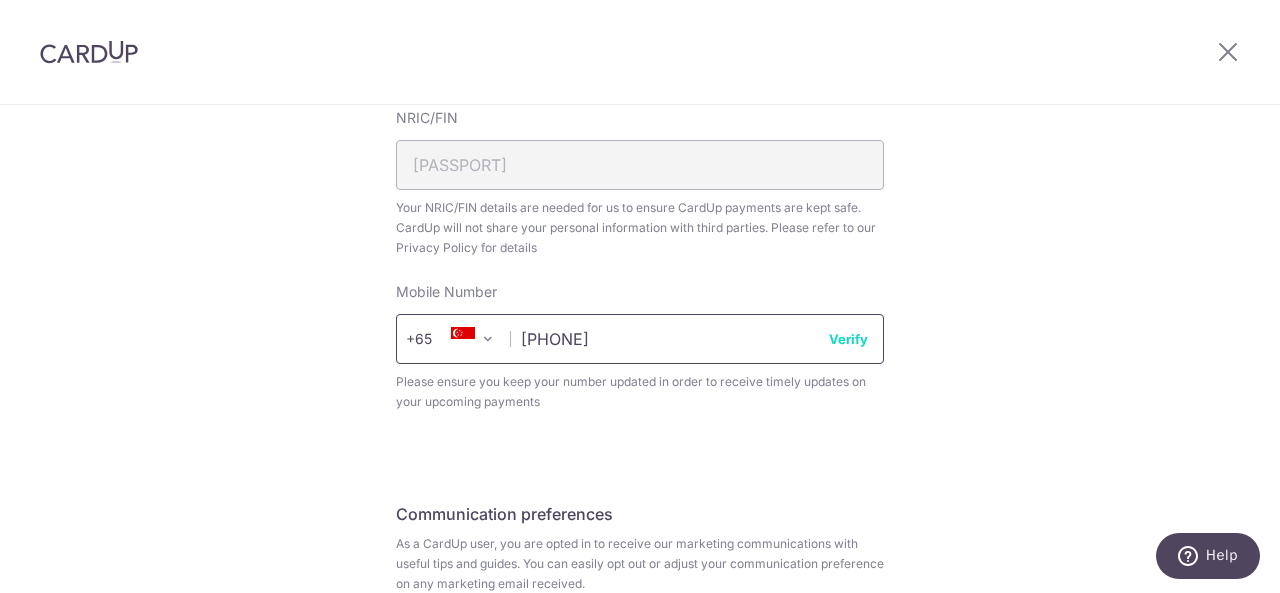 scroll, scrollTop: 700, scrollLeft: 0, axis: vertical 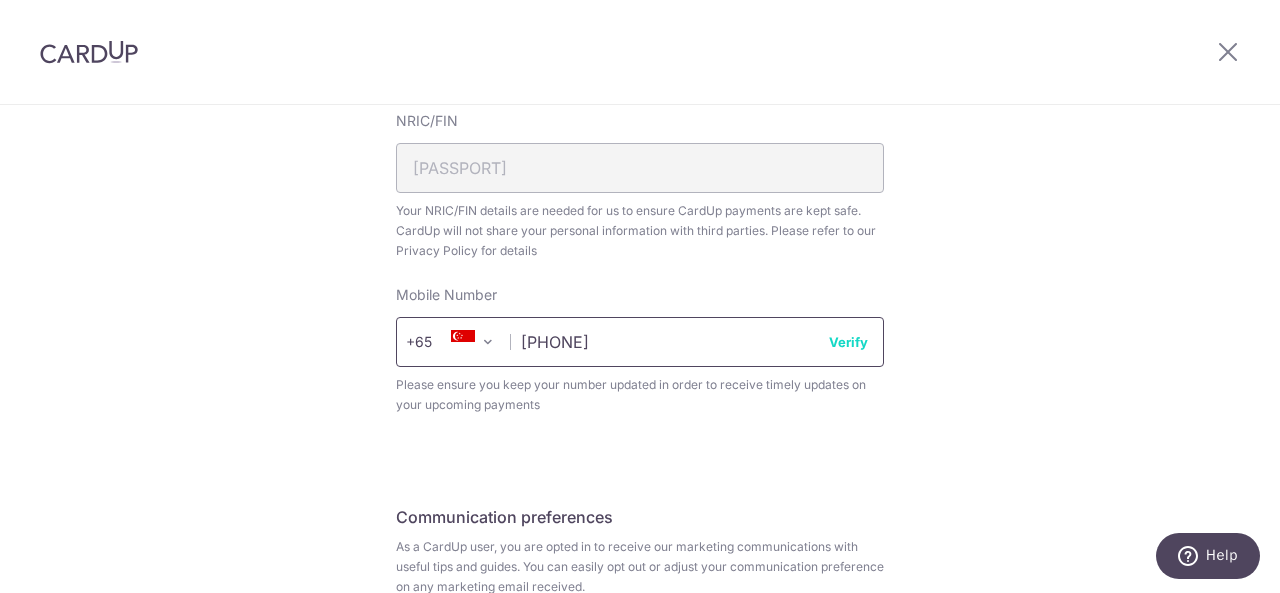 type on "92305653" 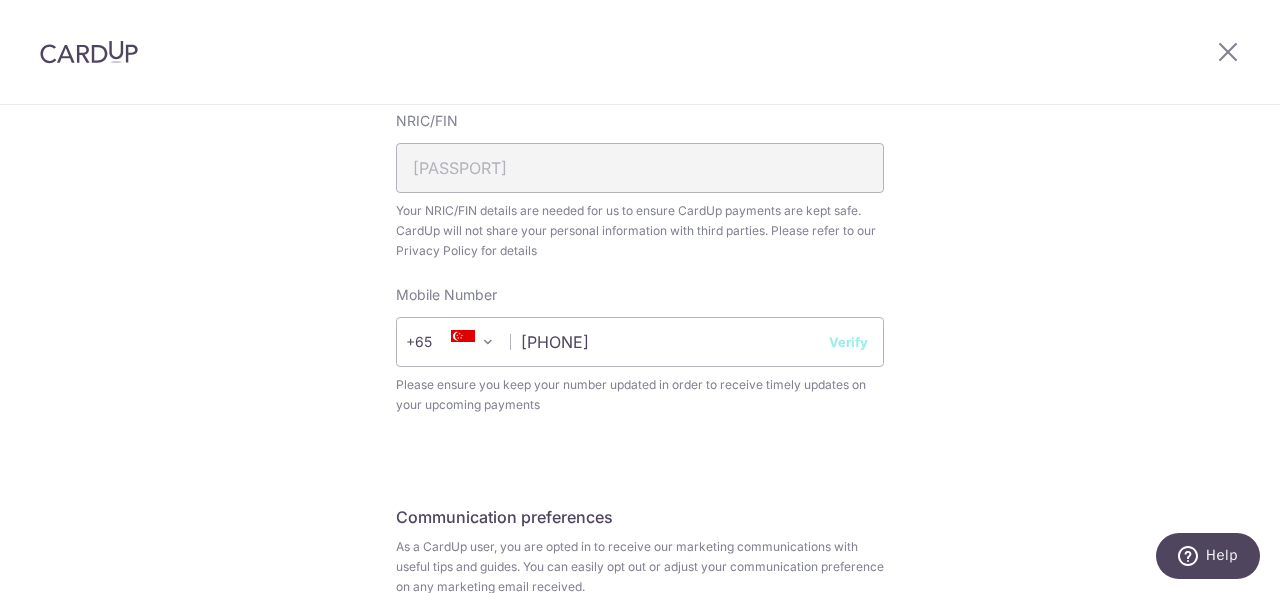 click on "Verify" at bounding box center (848, 342) 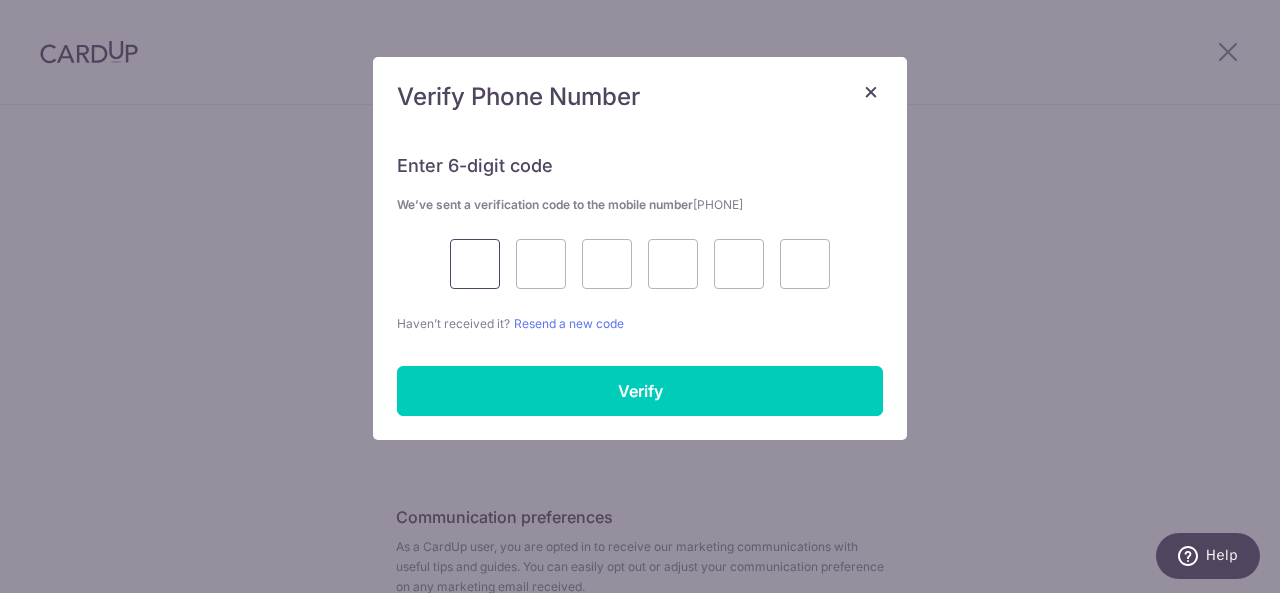 click at bounding box center [475, 264] 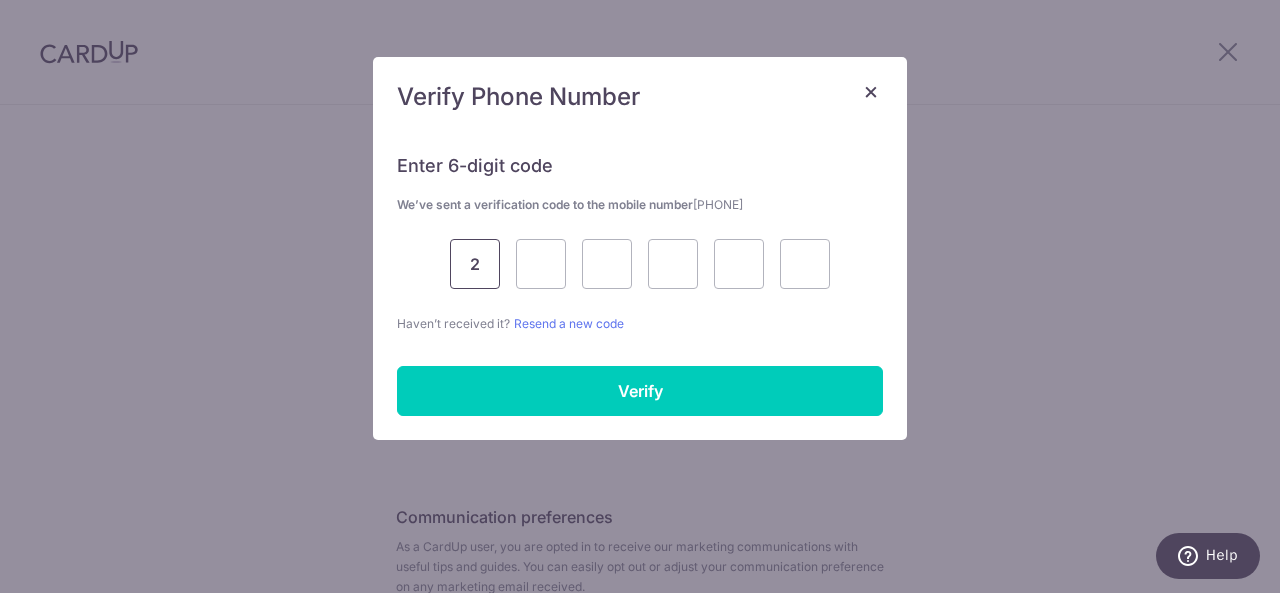 type on "2" 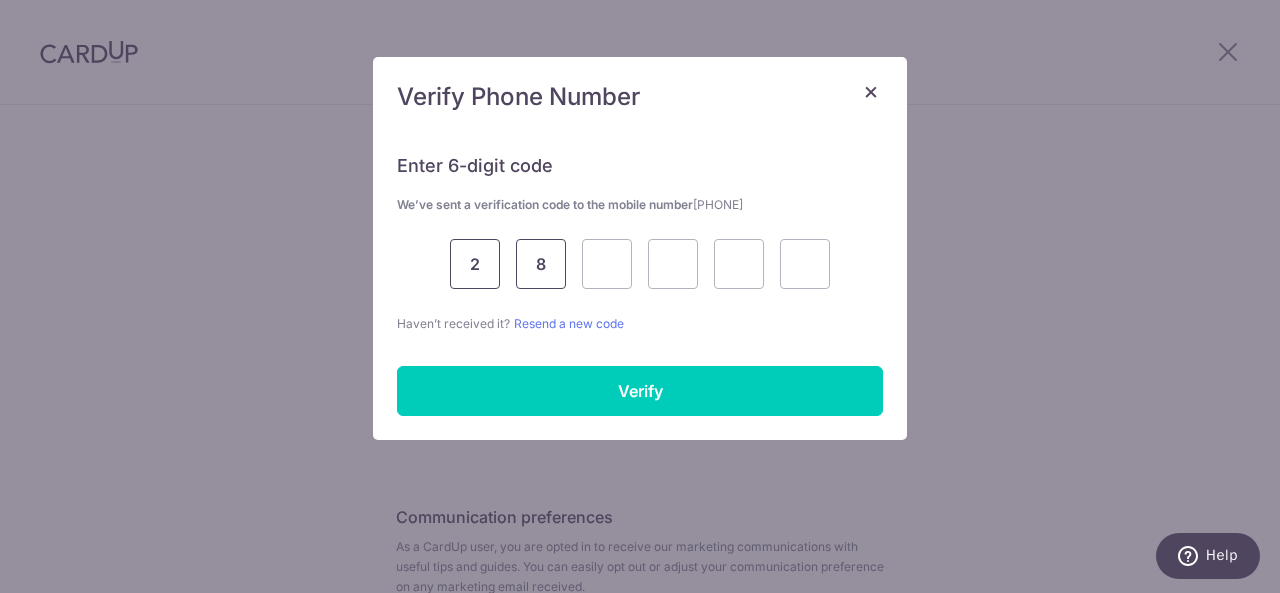 type on "8" 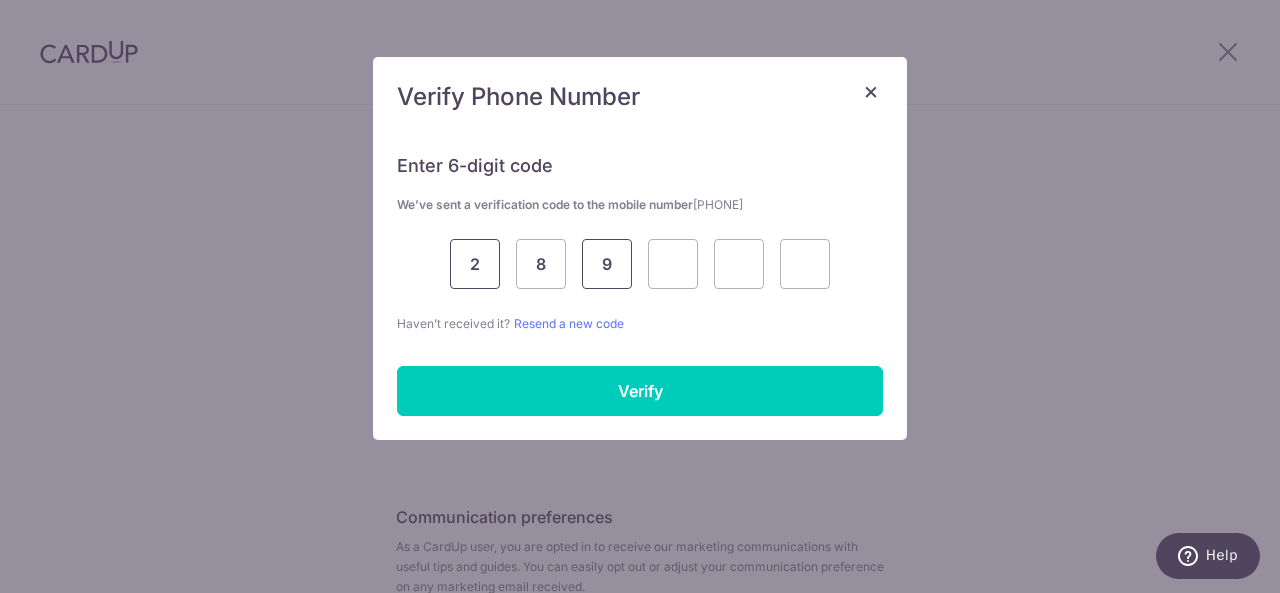 type on "9" 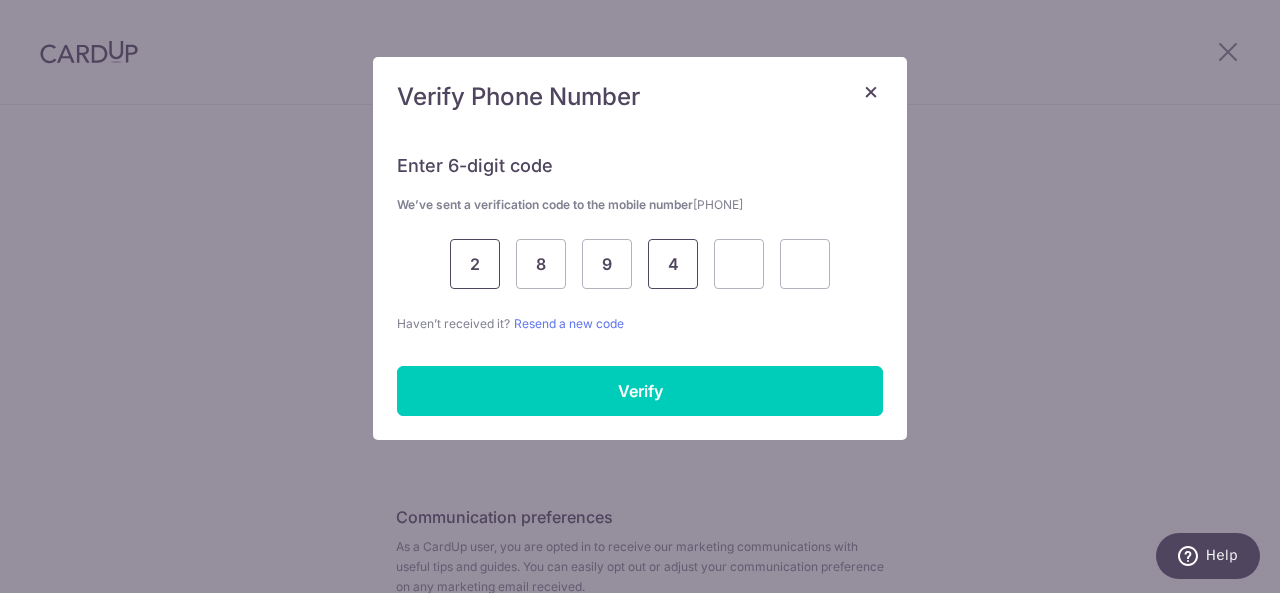 type on "4" 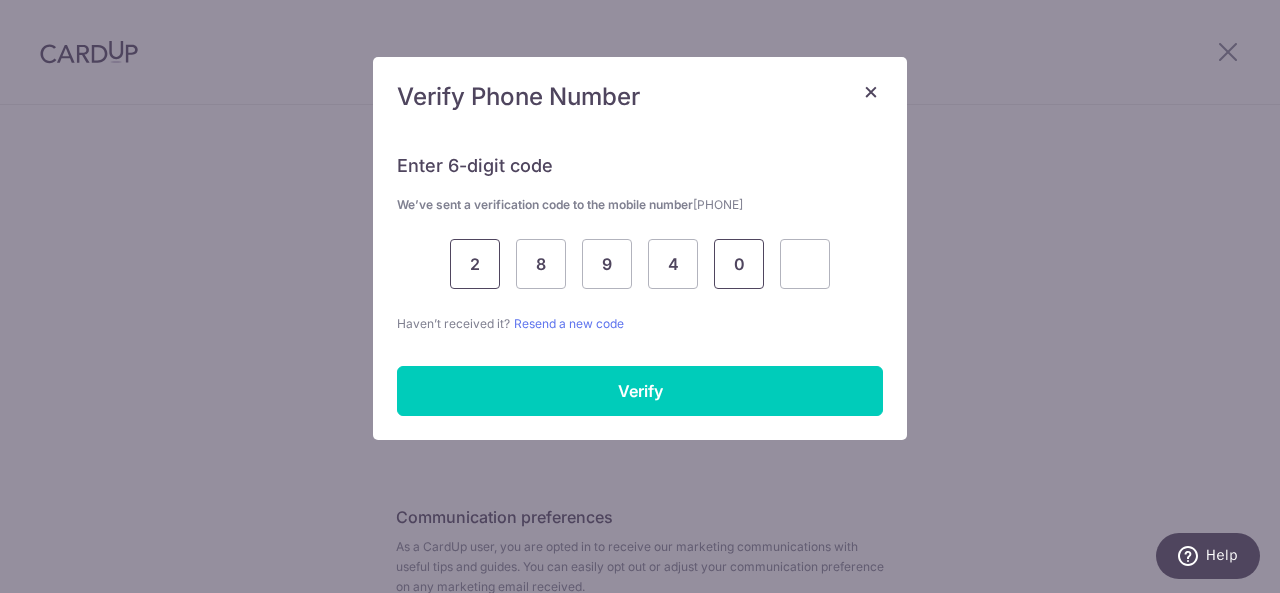 type on "0" 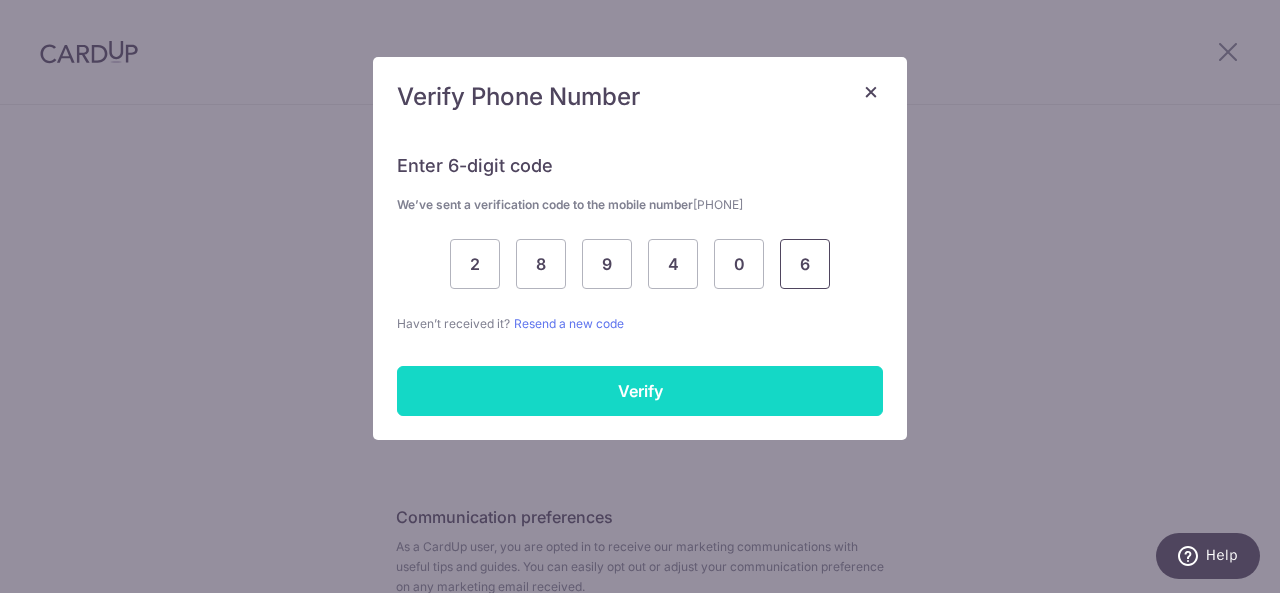 type on "6" 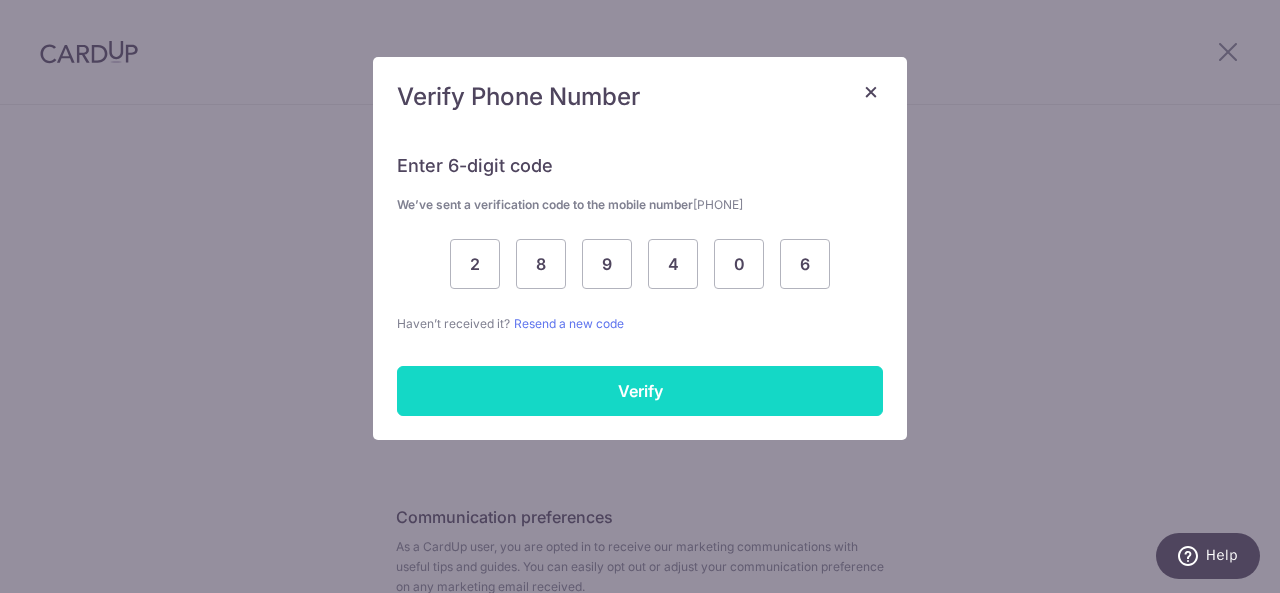click on "Verify" at bounding box center (640, 391) 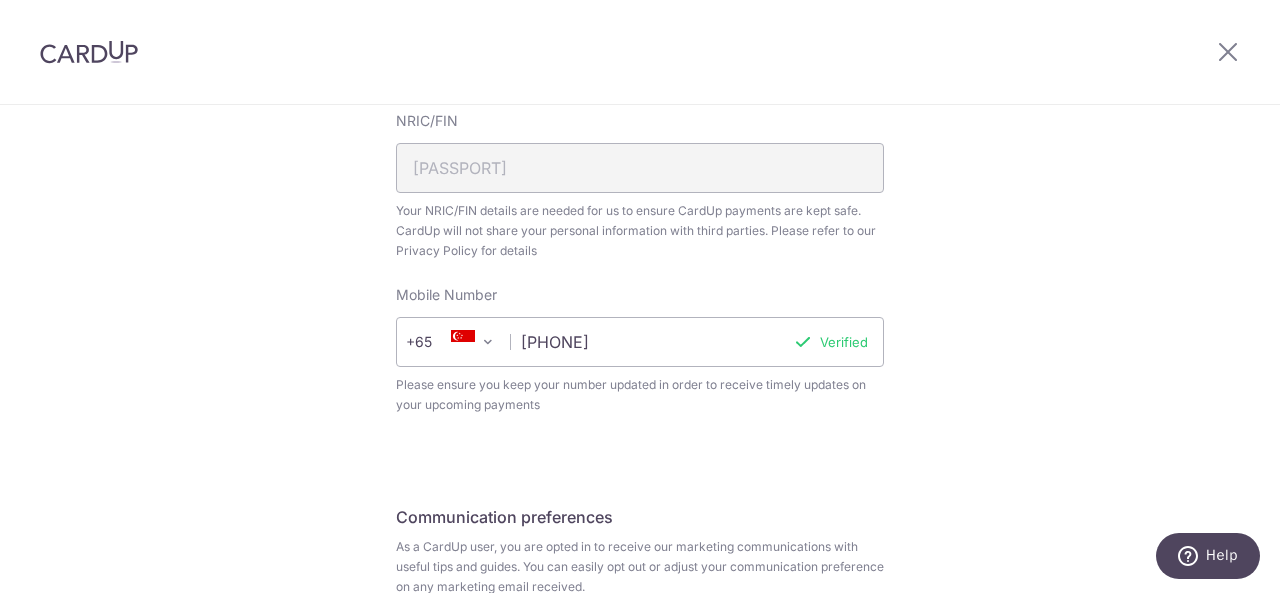 scroll, scrollTop: 887, scrollLeft: 0, axis: vertical 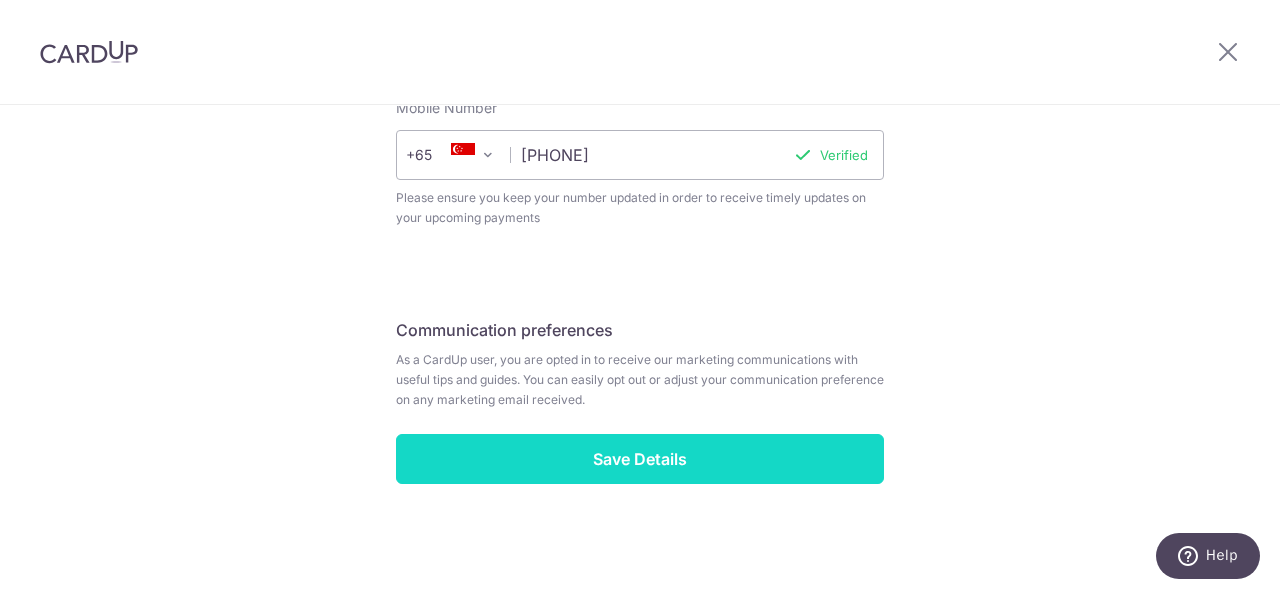 click on "Save Details" at bounding box center [640, 459] 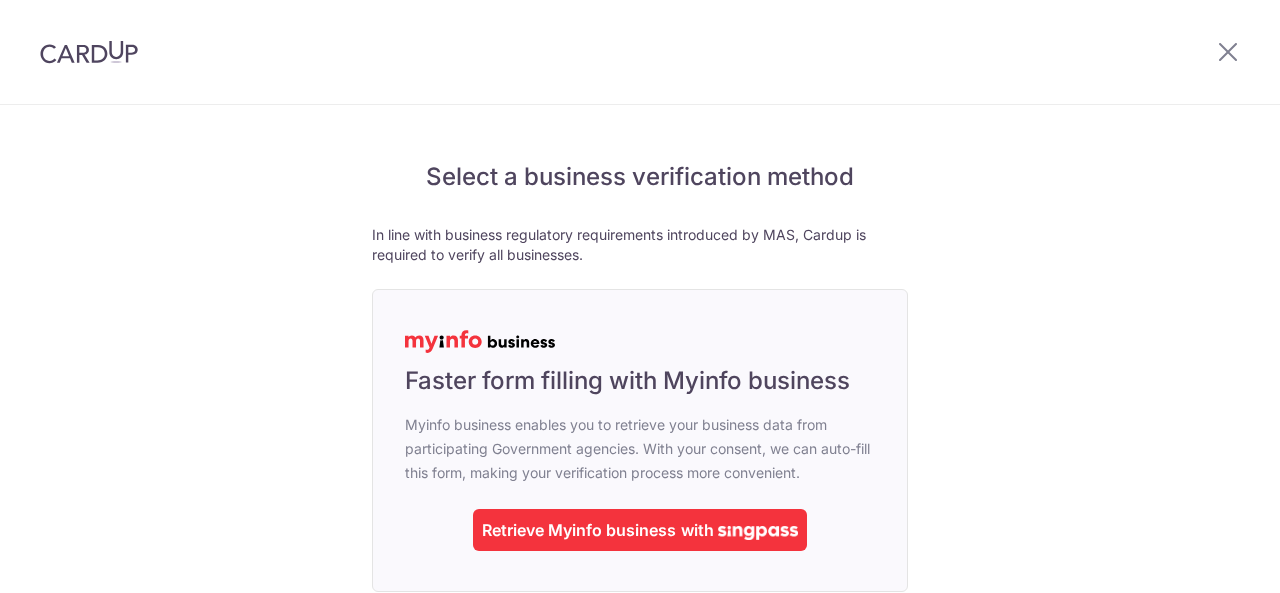 scroll, scrollTop: 0, scrollLeft: 0, axis: both 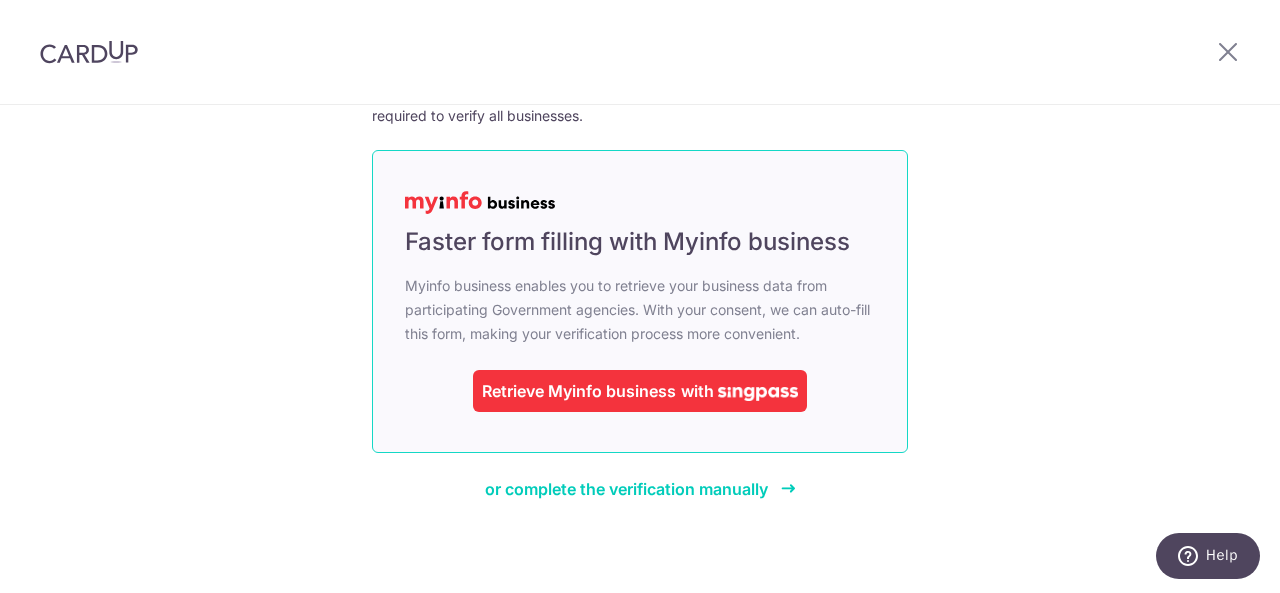 click on "with" at bounding box center (697, 391) 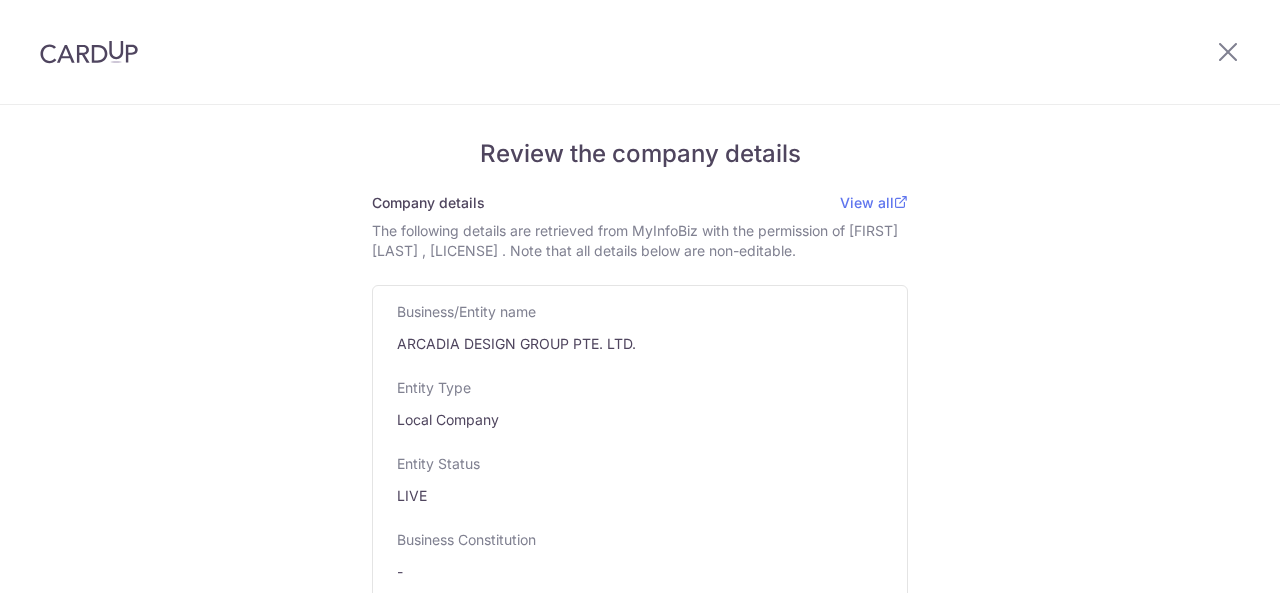 scroll, scrollTop: 0, scrollLeft: 0, axis: both 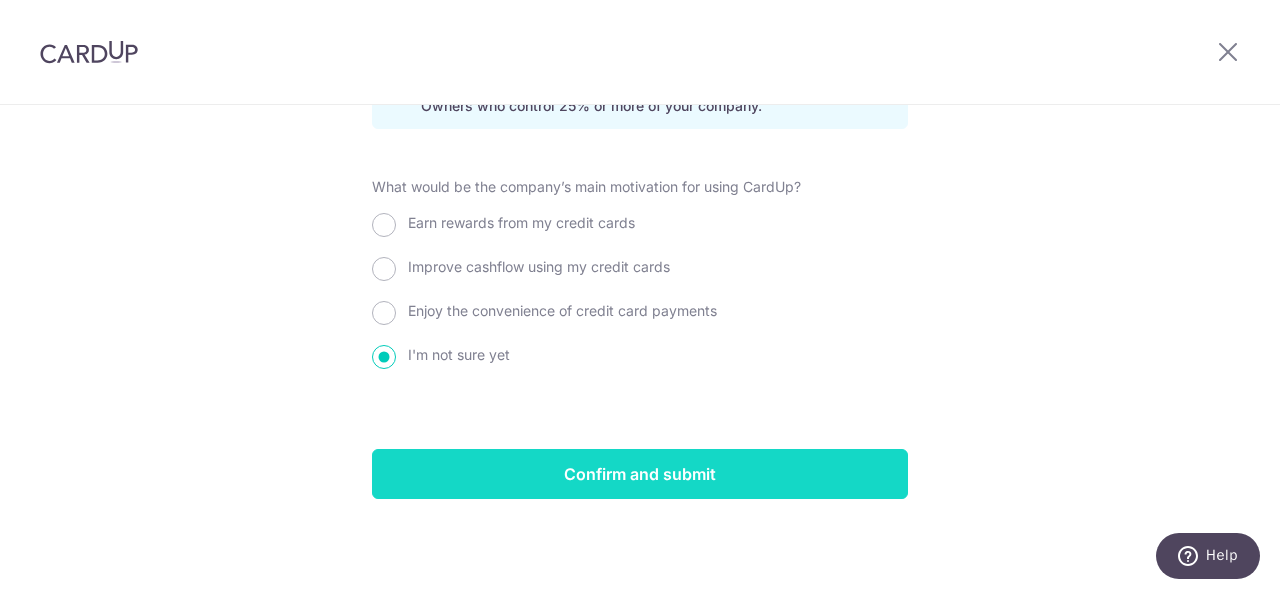 click on "Confirm and submit" at bounding box center (640, 474) 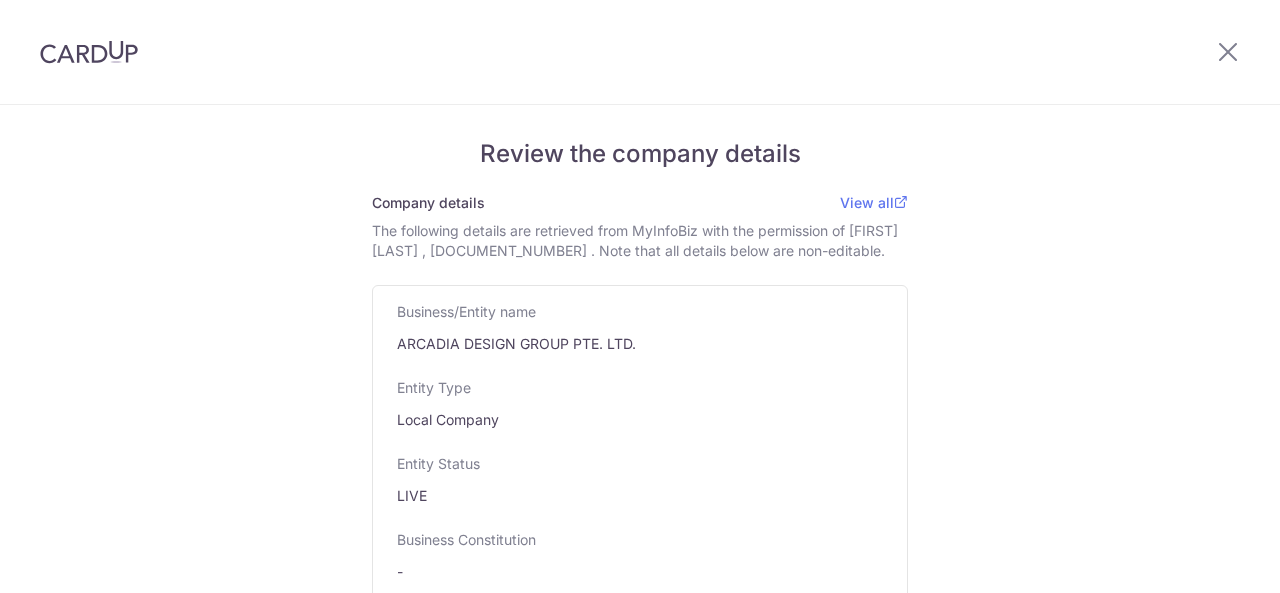scroll, scrollTop: 0, scrollLeft: 0, axis: both 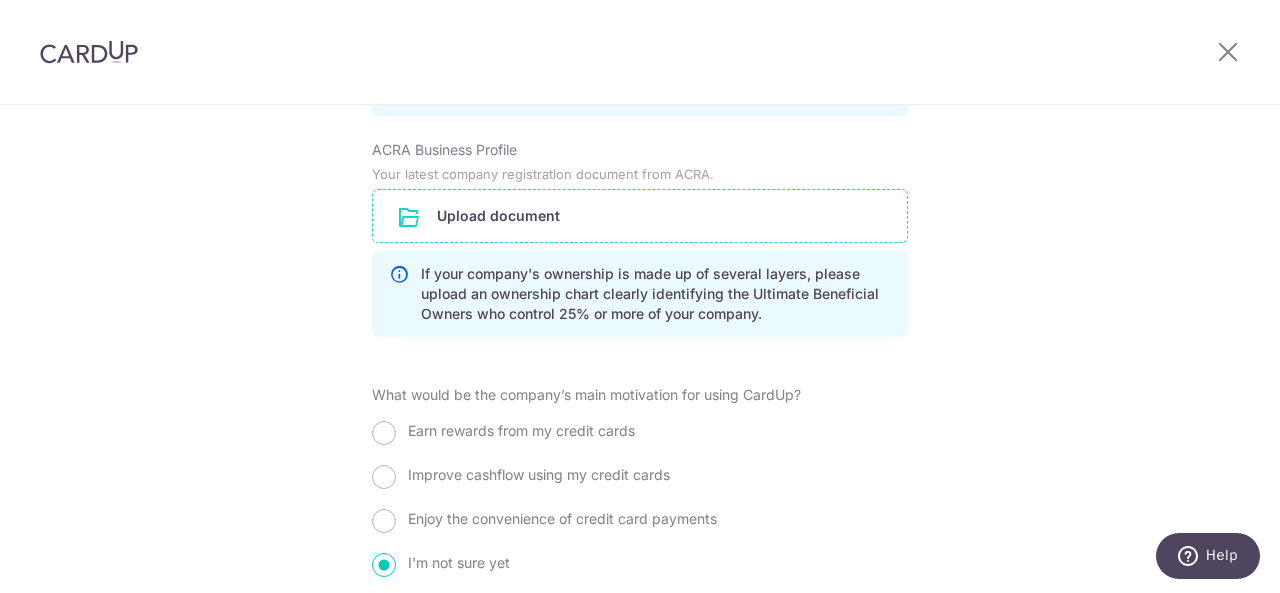 click at bounding box center [640, 216] 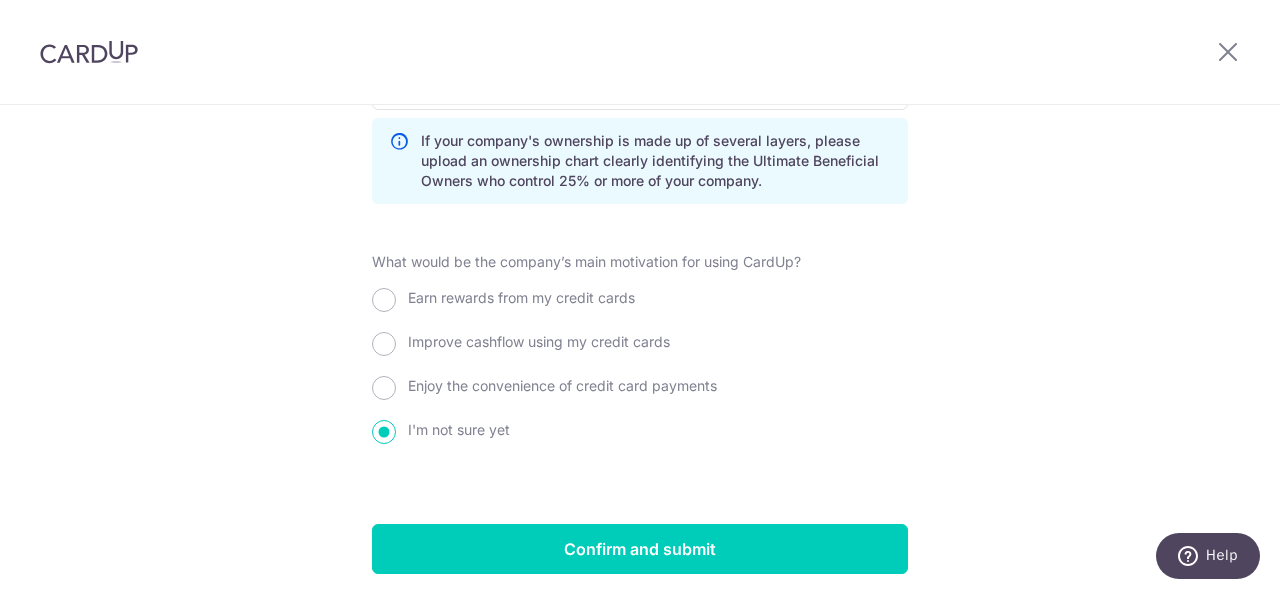 scroll, scrollTop: 1857, scrollLeft: 0, axis: vertical 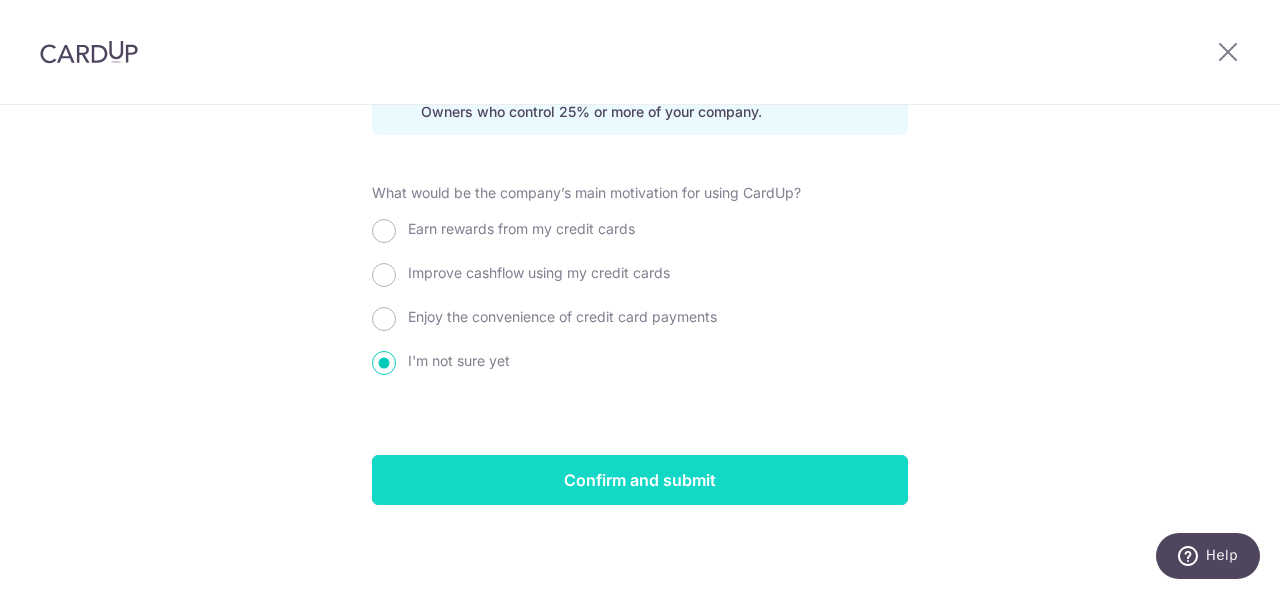 click on "Confirm and submit" at bounding box center (640, 480) 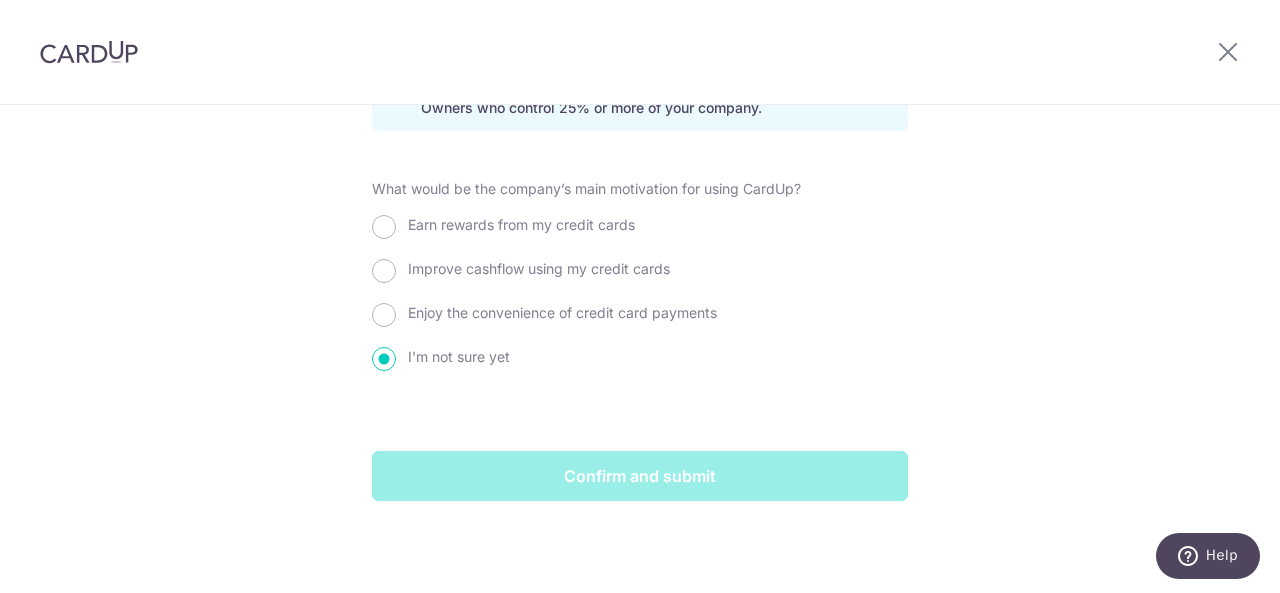 scroll, scrollTop: 1854, scrollLeft: 0, axis: vertical 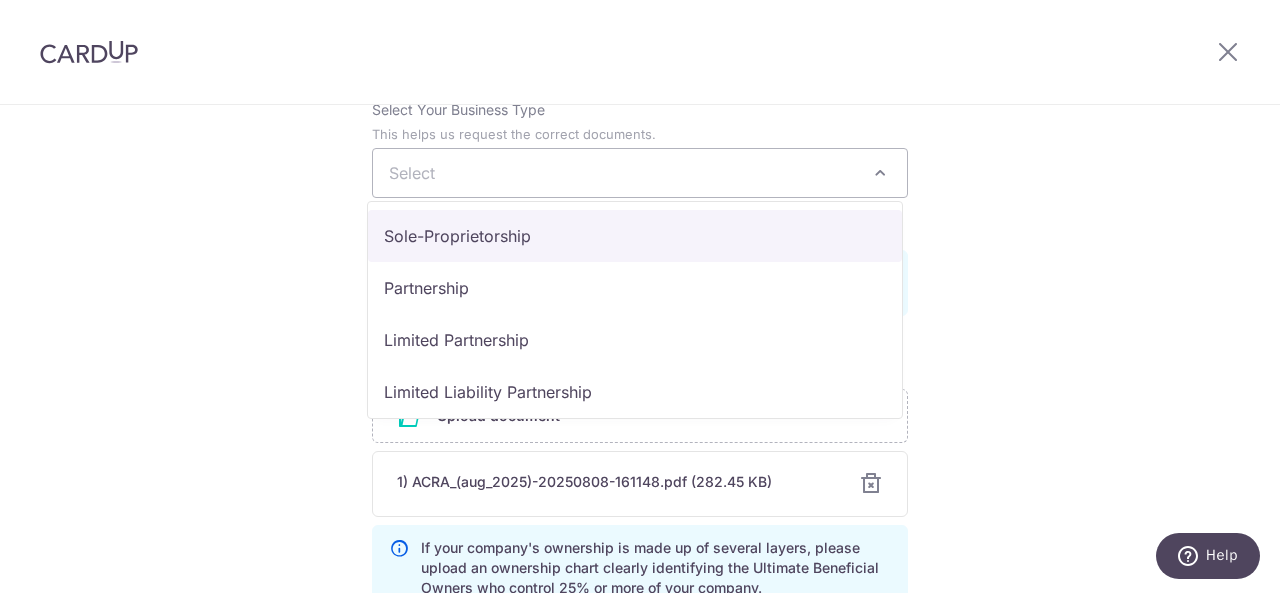 click at bounding box center [880, 173] 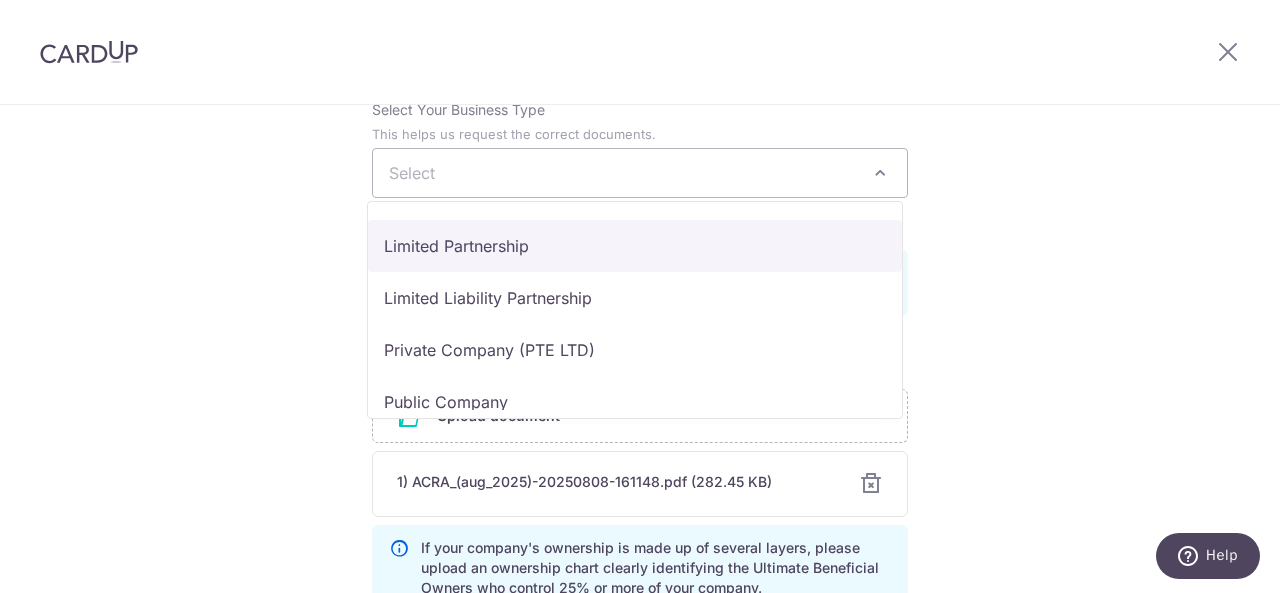 scroll, scrollTop: 100, scrollLeft: 0, axis: vertical 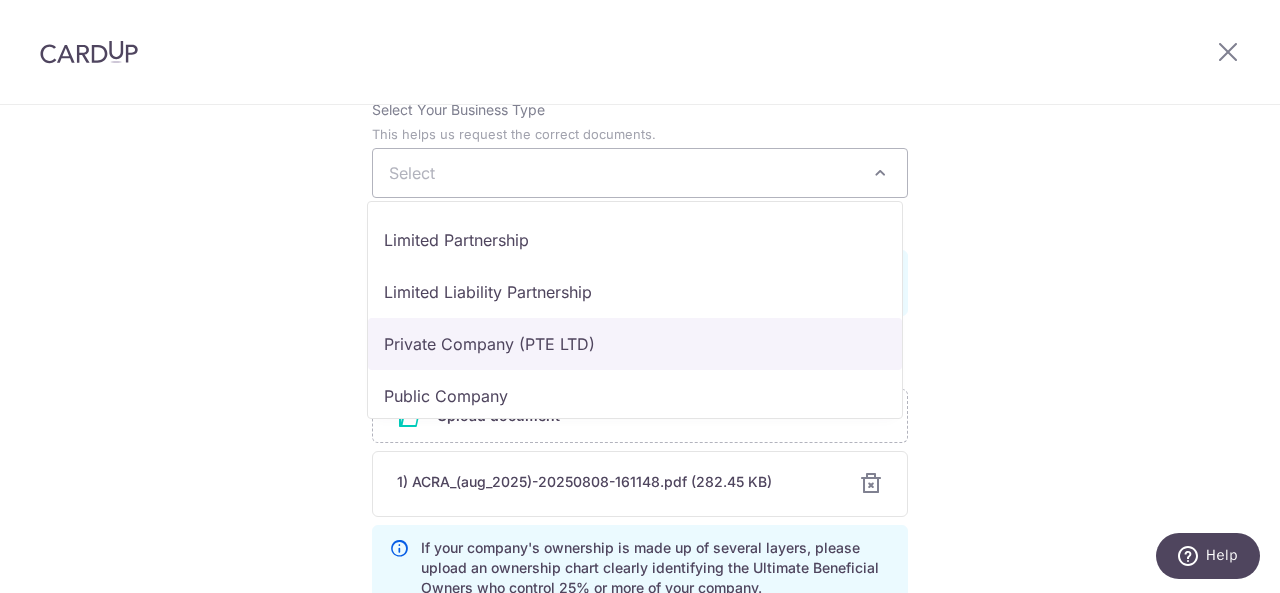 select on "Private Company (PTE LTD)" 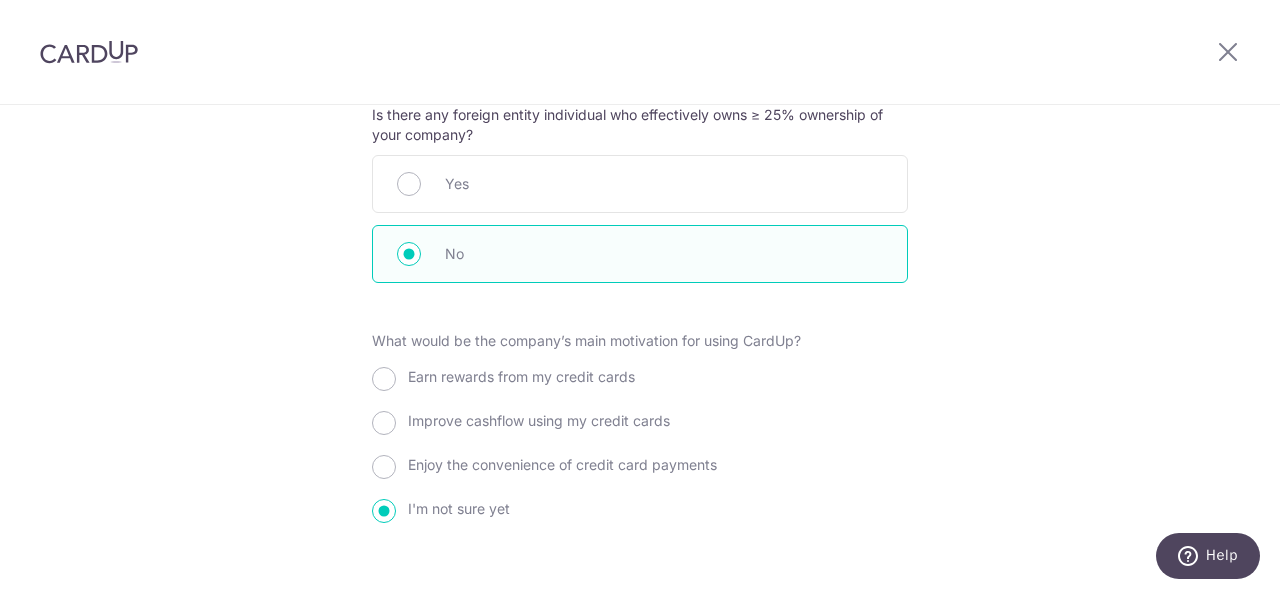 scroll, scrollTop: 2337, scrollLeft: 0, axis: vertical 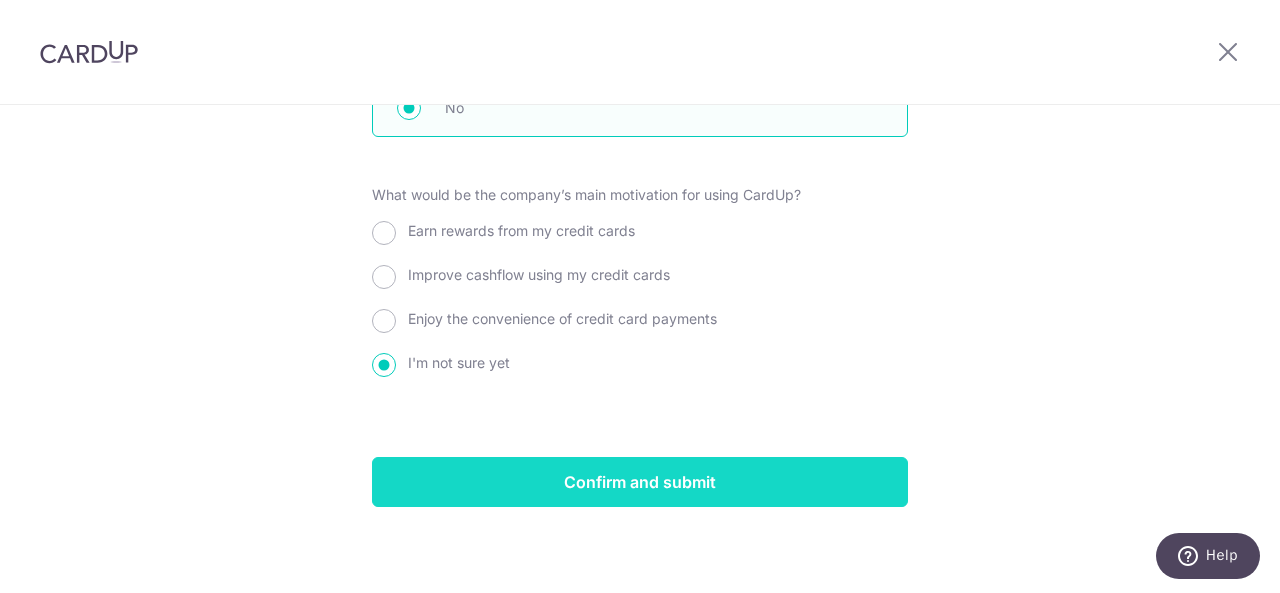 click on "Confirm and submit" at bounding box center [640, 482] 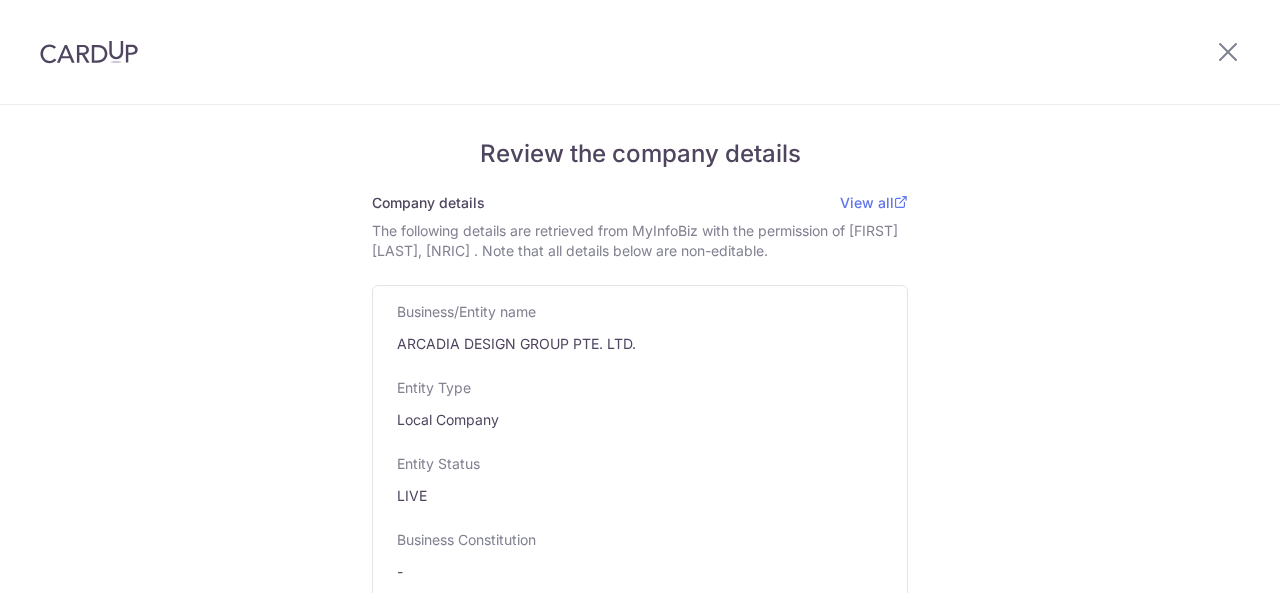 scroll, scrollTop: 0, scrollLeft: 0, axis: both 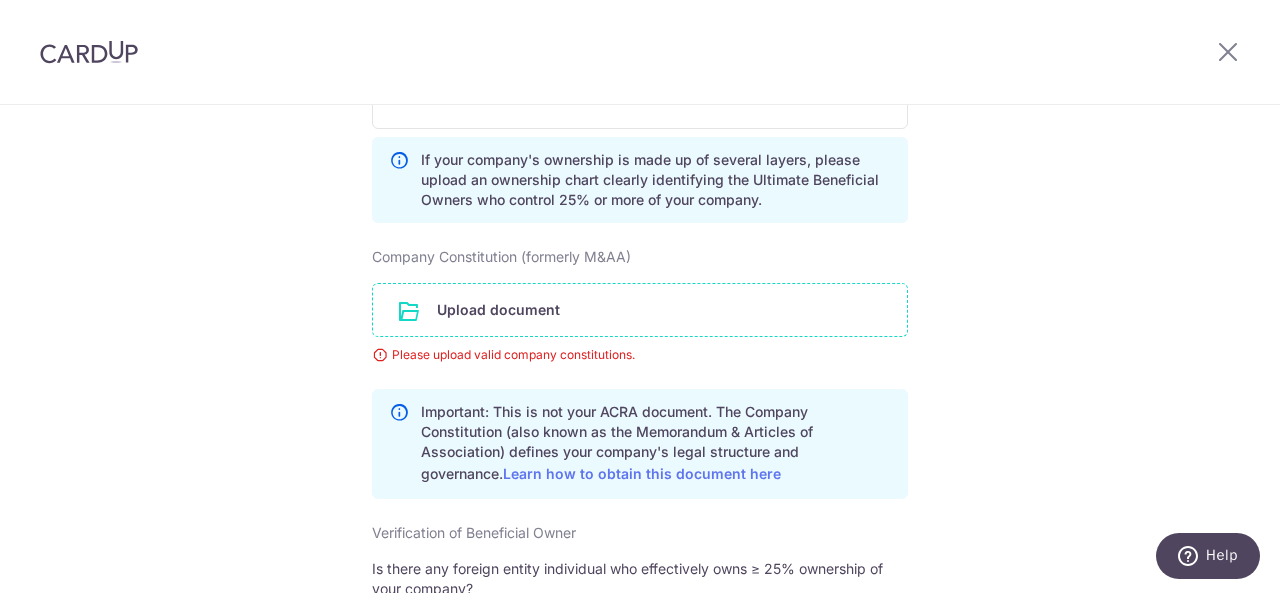 click at bounding box center [640, 310] 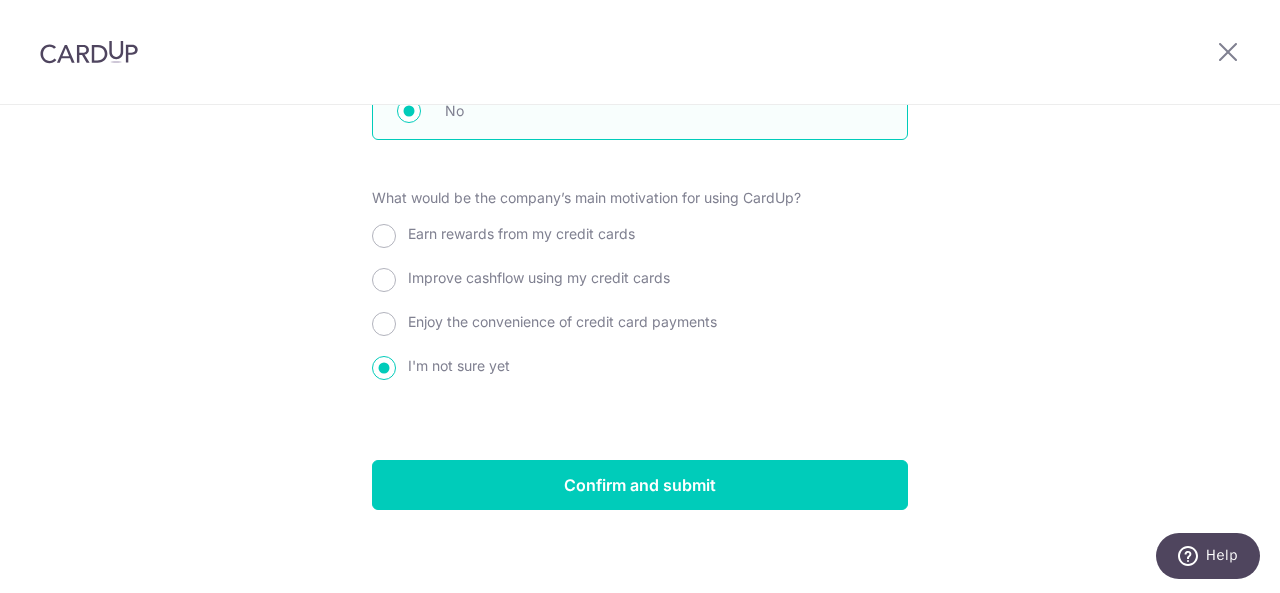 scroll, scrollTop: 2411, scrollLeft: 0, axis: vertical 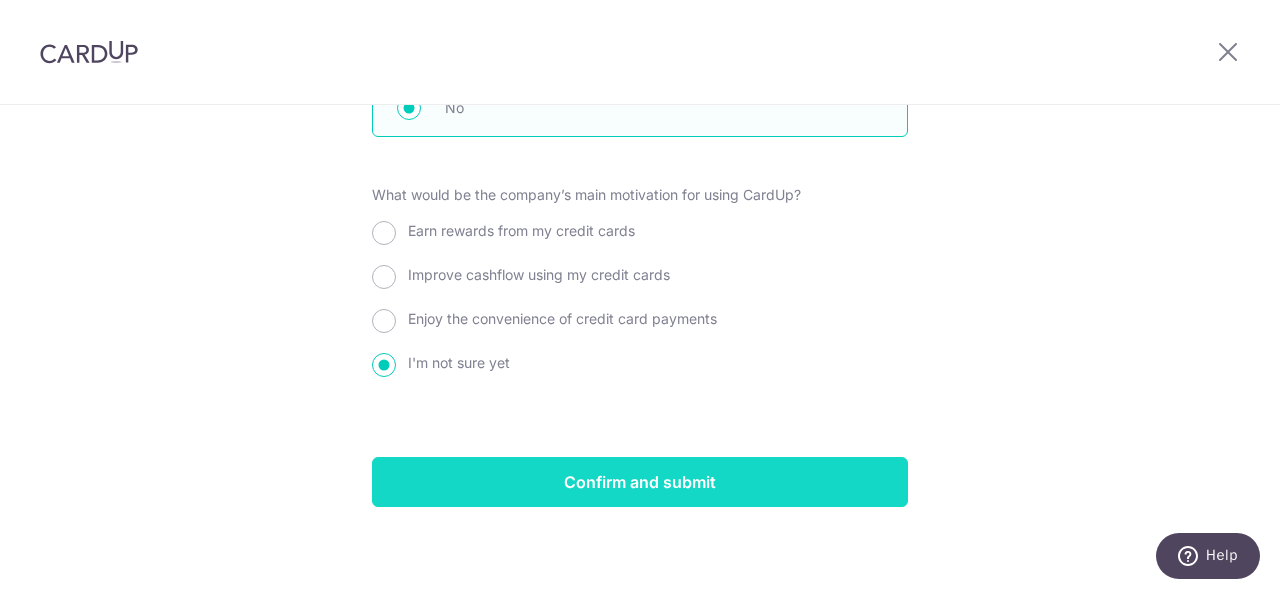 click on "Confirm and submit" at bounding box center [640, 482] 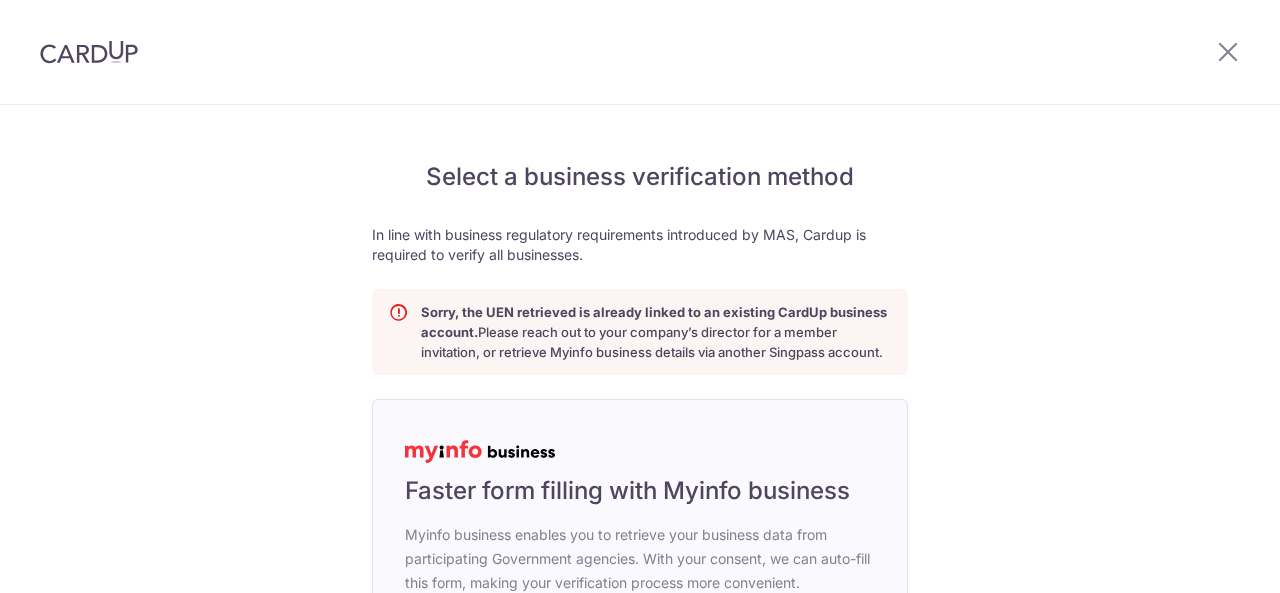 scroll, scrollTop: 0, scrollLeft: 0, axis: both 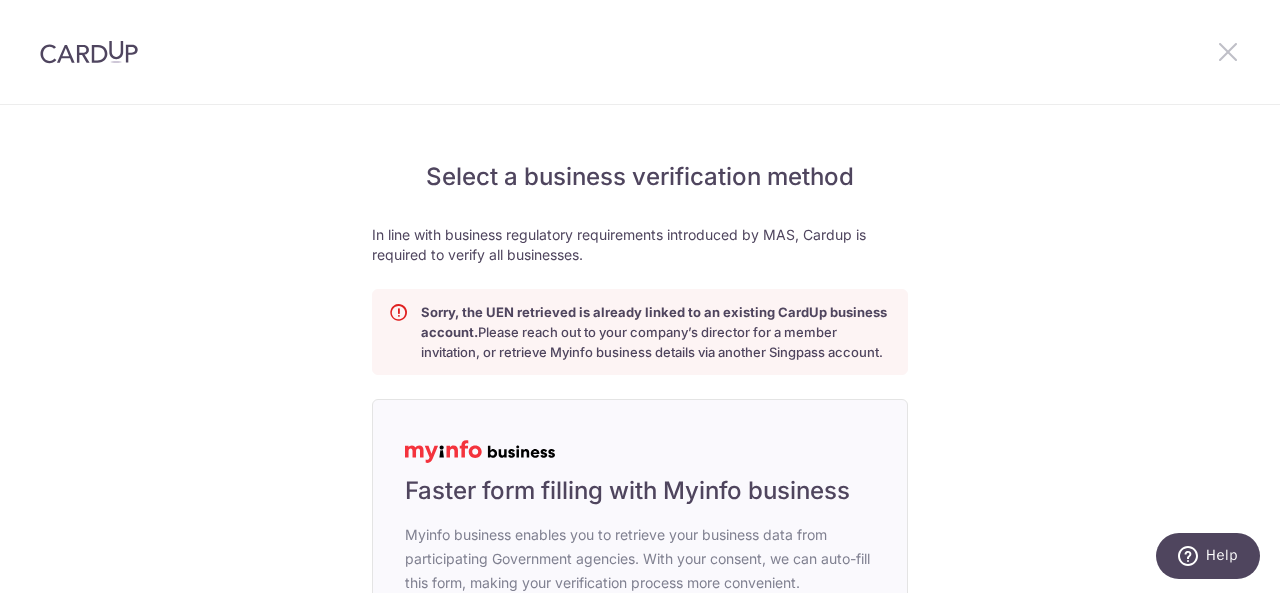 click at bounding box center [1228, 51] 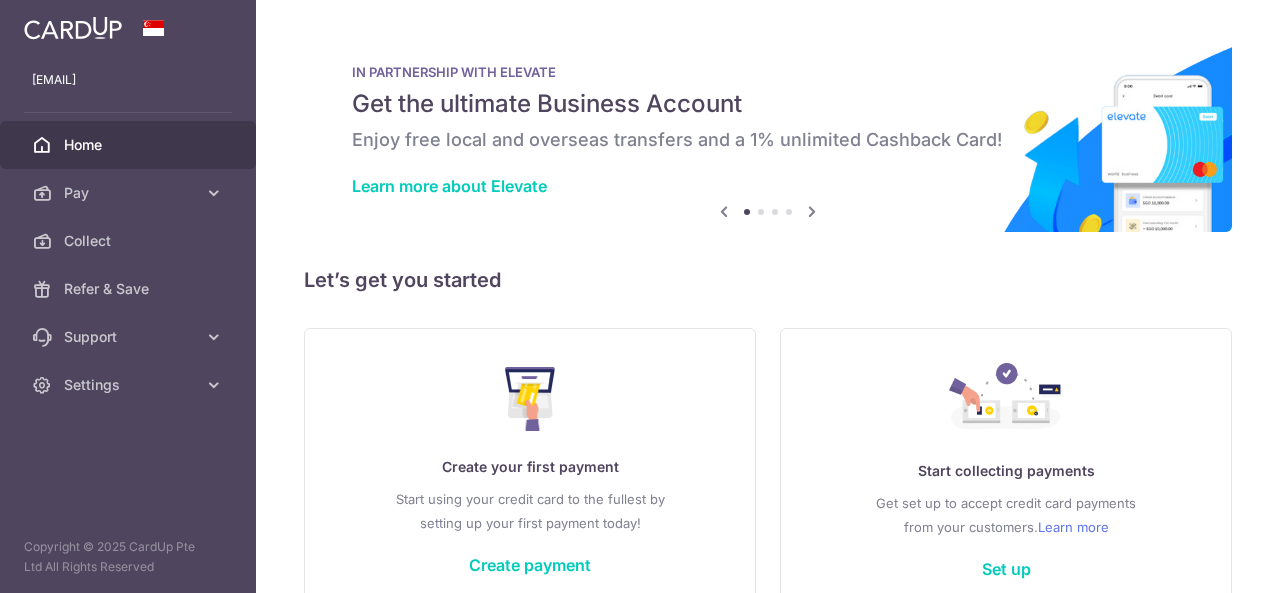 scroll, scrollTop: 0, scrollLeft: 0, axis: both 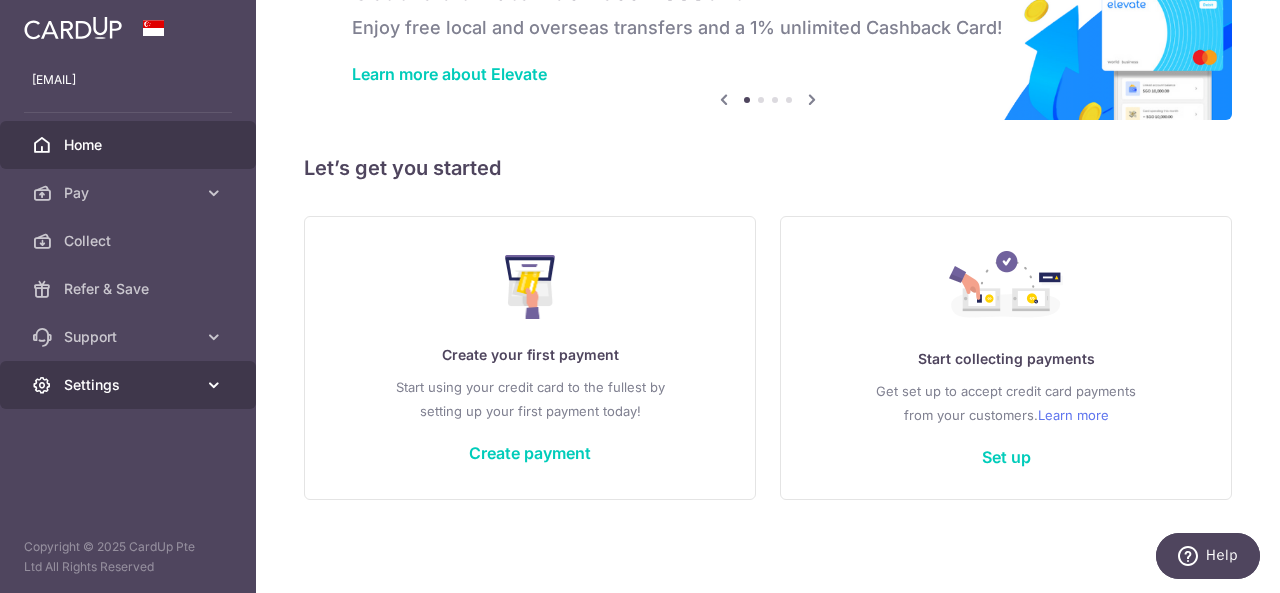 click at bounding box center [214, 385] 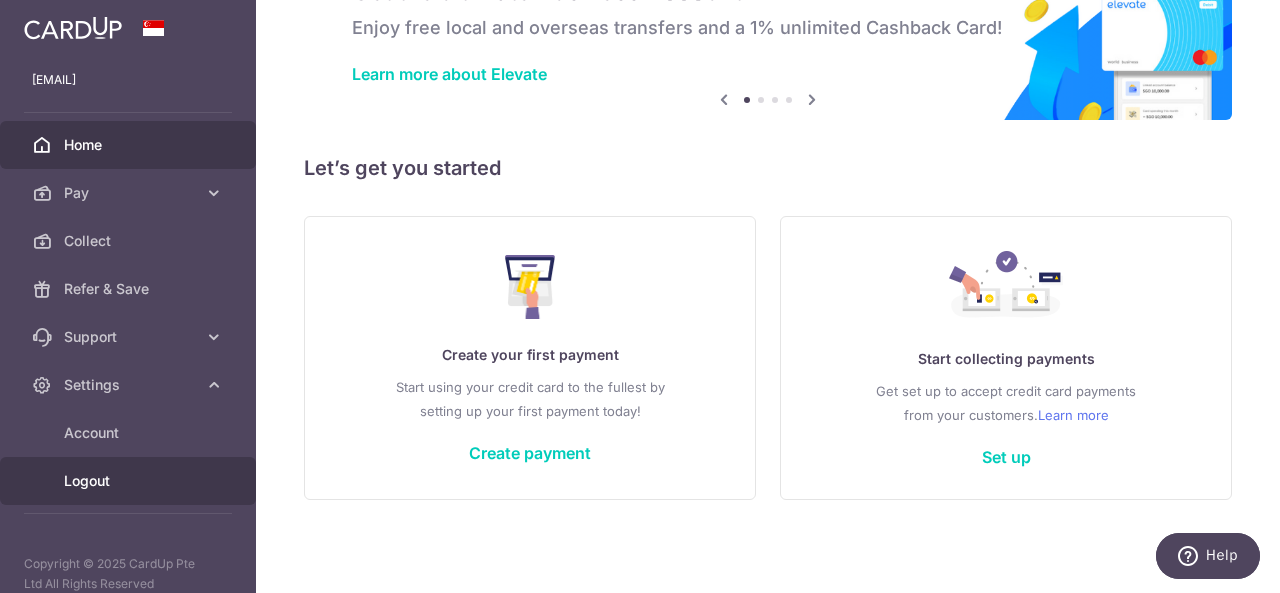 click on "Logout" at bounding box center [130, 481] 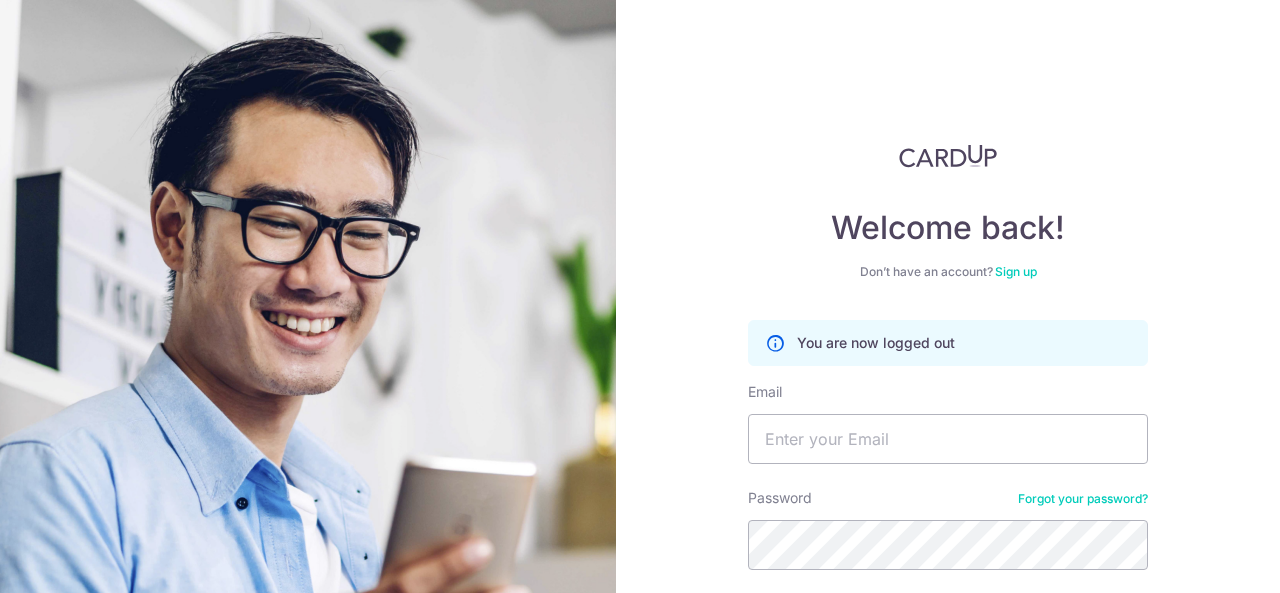 scroll, scrollTop: 0, scrollLeft: 0, axis: both 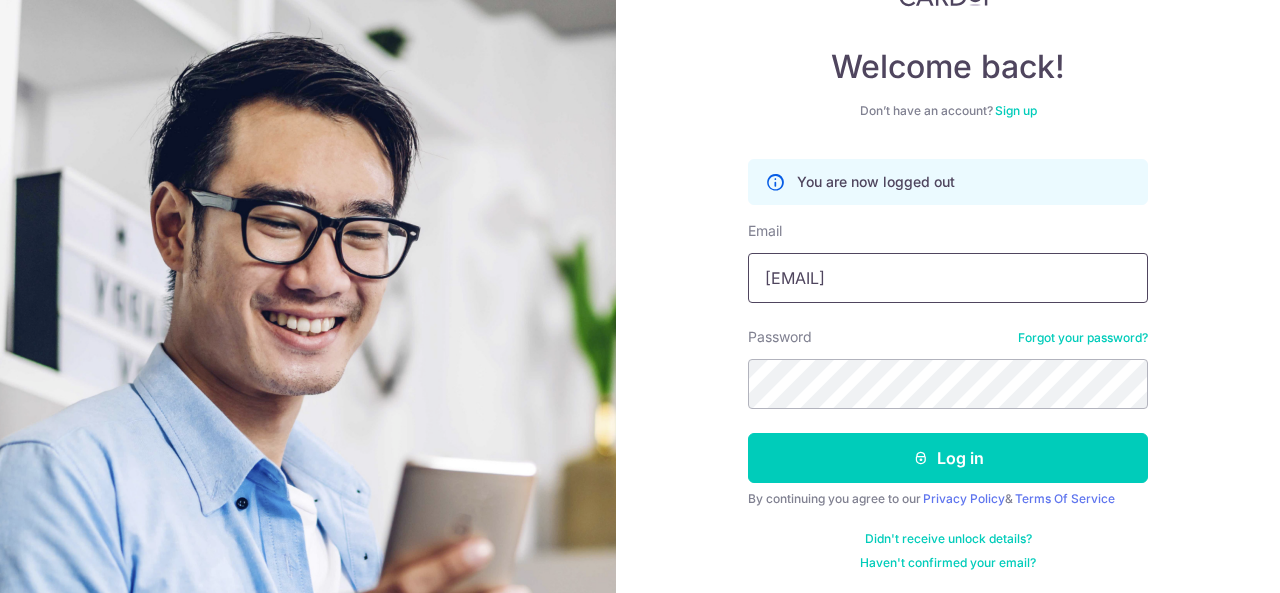 drag, startPoint x: 948, startPoint y: 278, endPoint x: 601, endPoint y: 300, distance: 347.69672 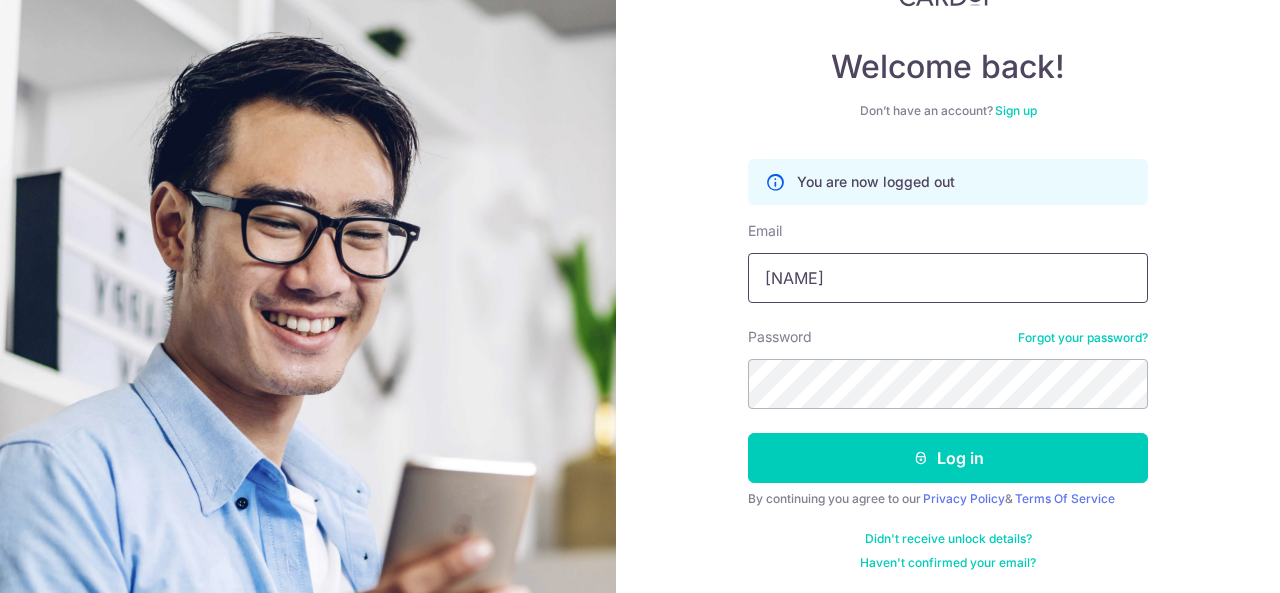type on "[EMAIL]" 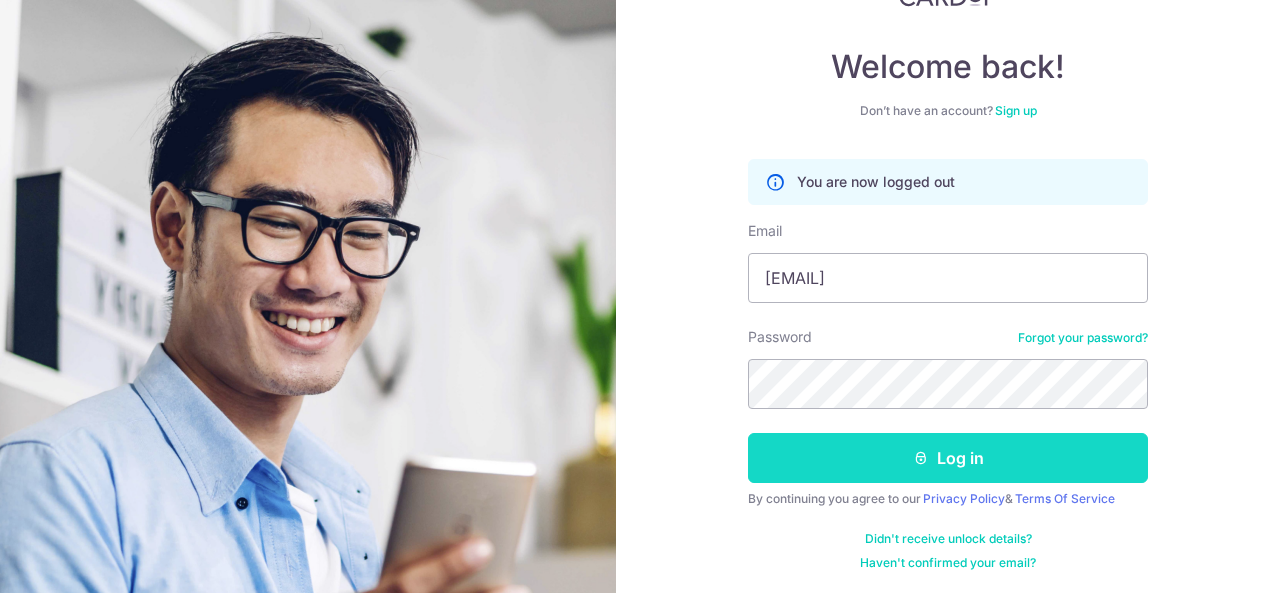 click on "Log in" at bounding box center [948, 458] 